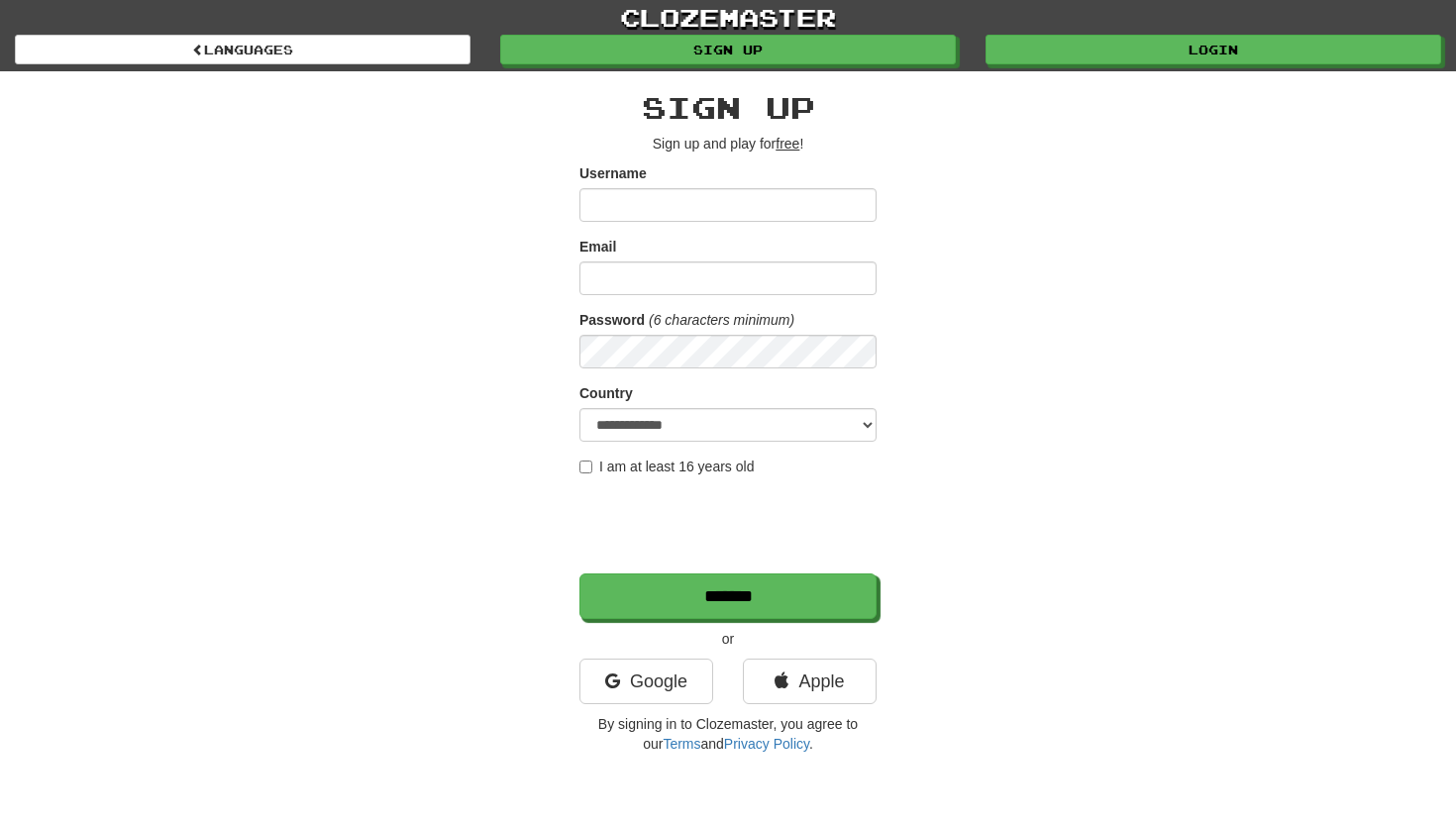 scroll, scrollTop: 0, scrollLeft: 0, axis: both 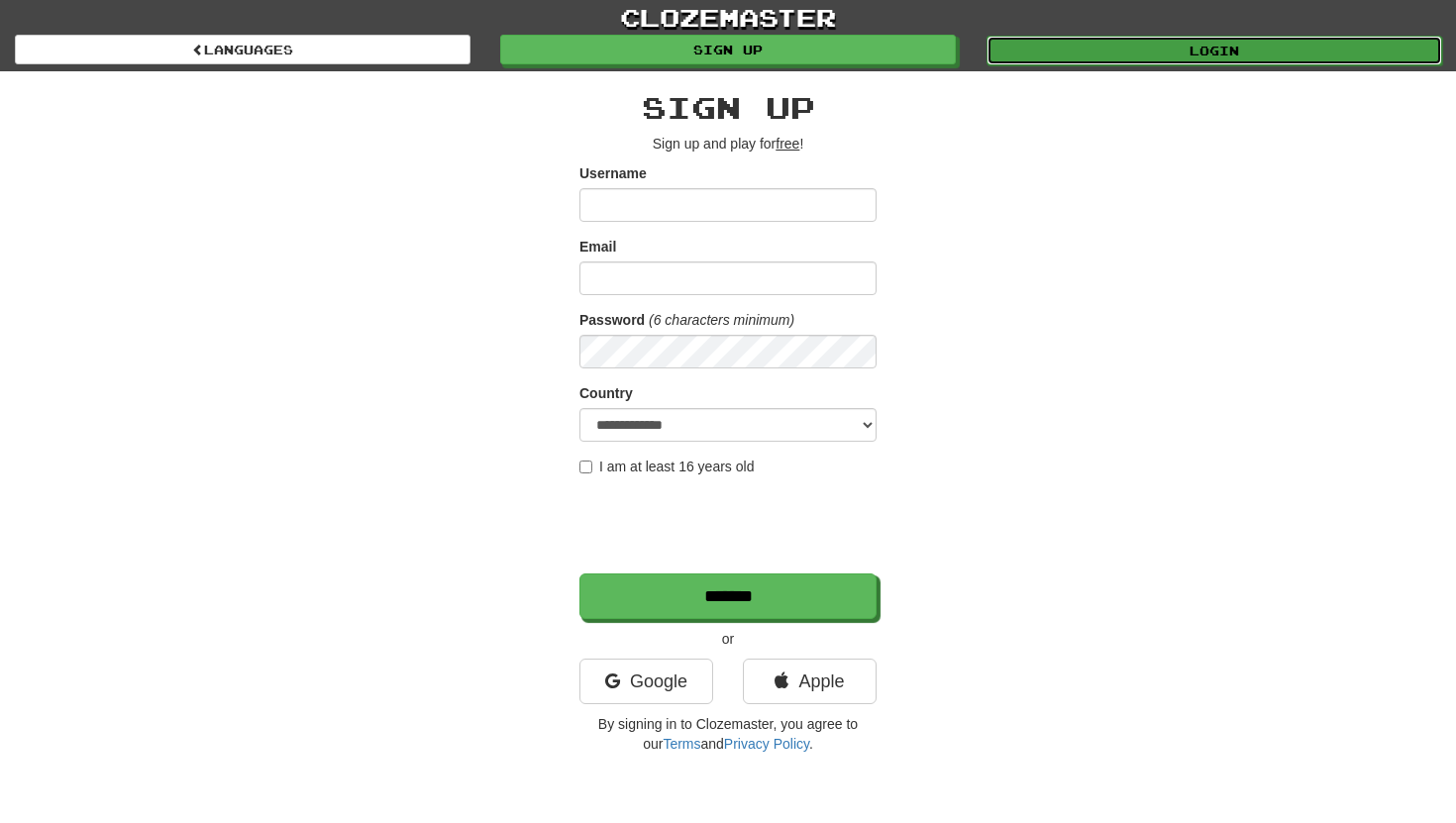 click on "Login" at bounding box center [1214, 51] 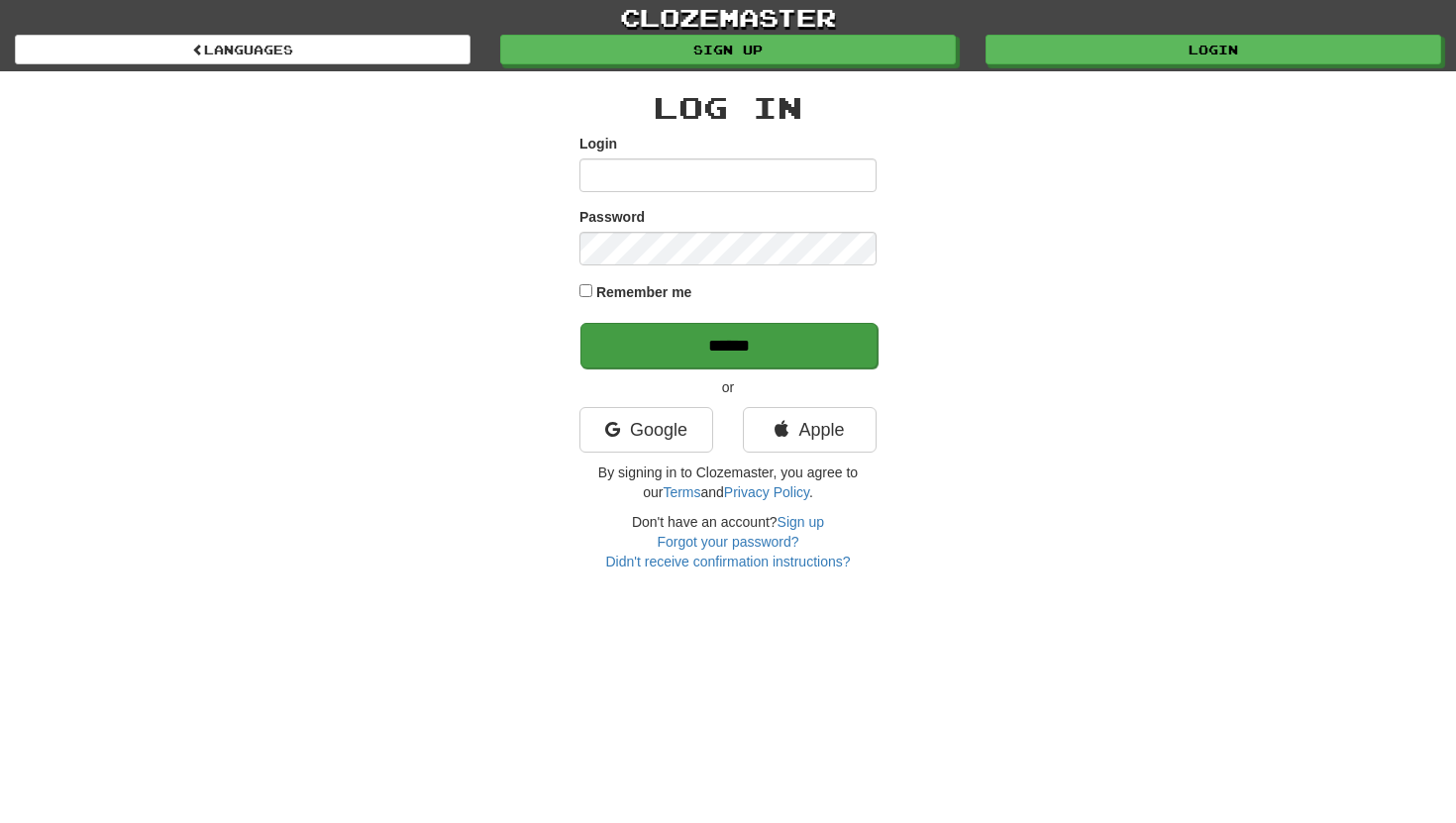 scroll, scrollTop: 0, scrollLeft: 0, axis: both 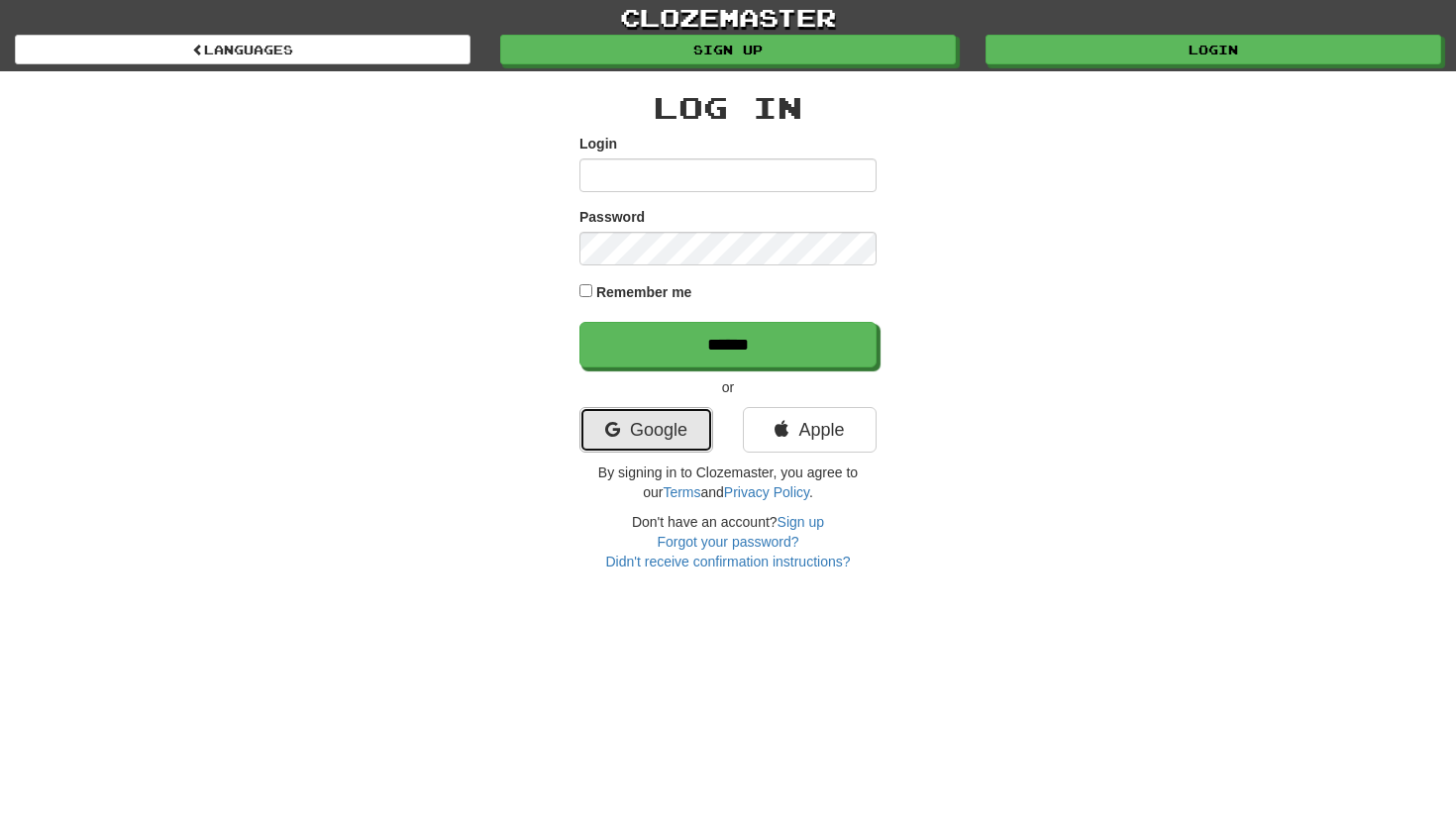 click on "Google" at bounding box center (646, 430) 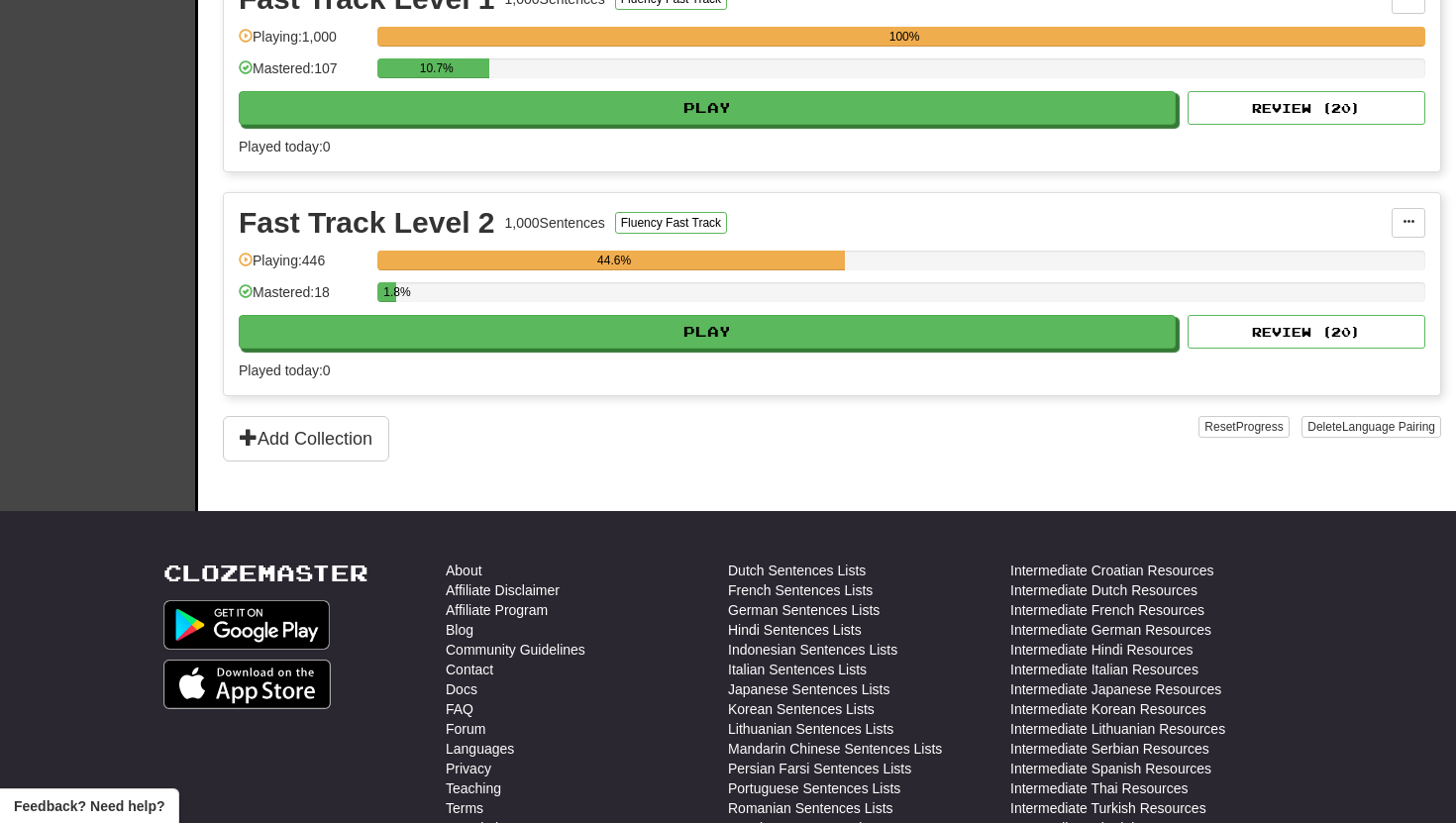 scroll, scrollTop: 533, scrollLeft: 0, axis: vertical 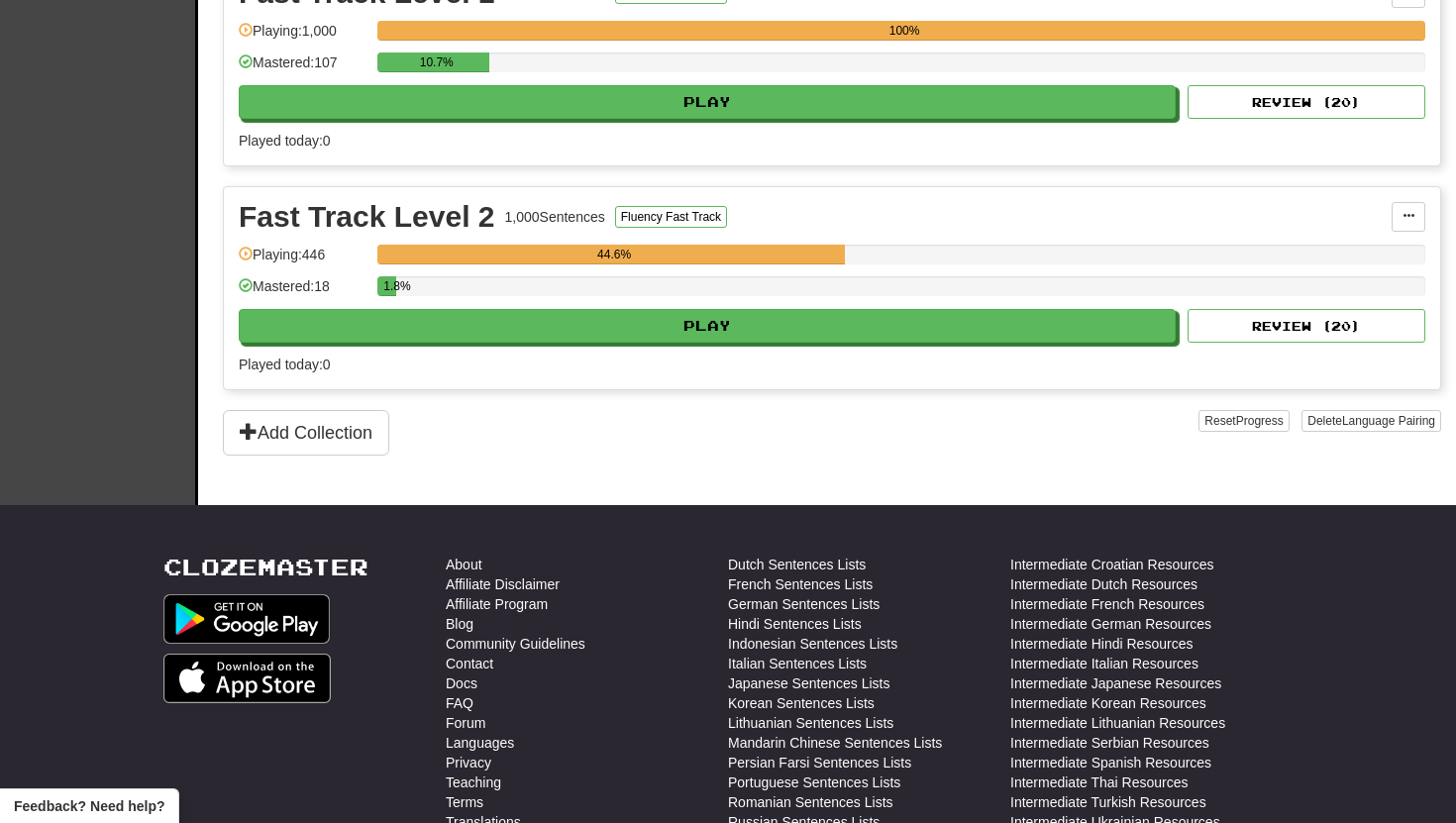 click on "Fast Track Level 2 1,000 Sentences Fluency Fast Track Manage Sentences Unpin from Dashboard Playing: 446 44.6% Mastered: 18 1.8% Play Review ( 20 ) Played today: 0" at bounding box center (832, 288) 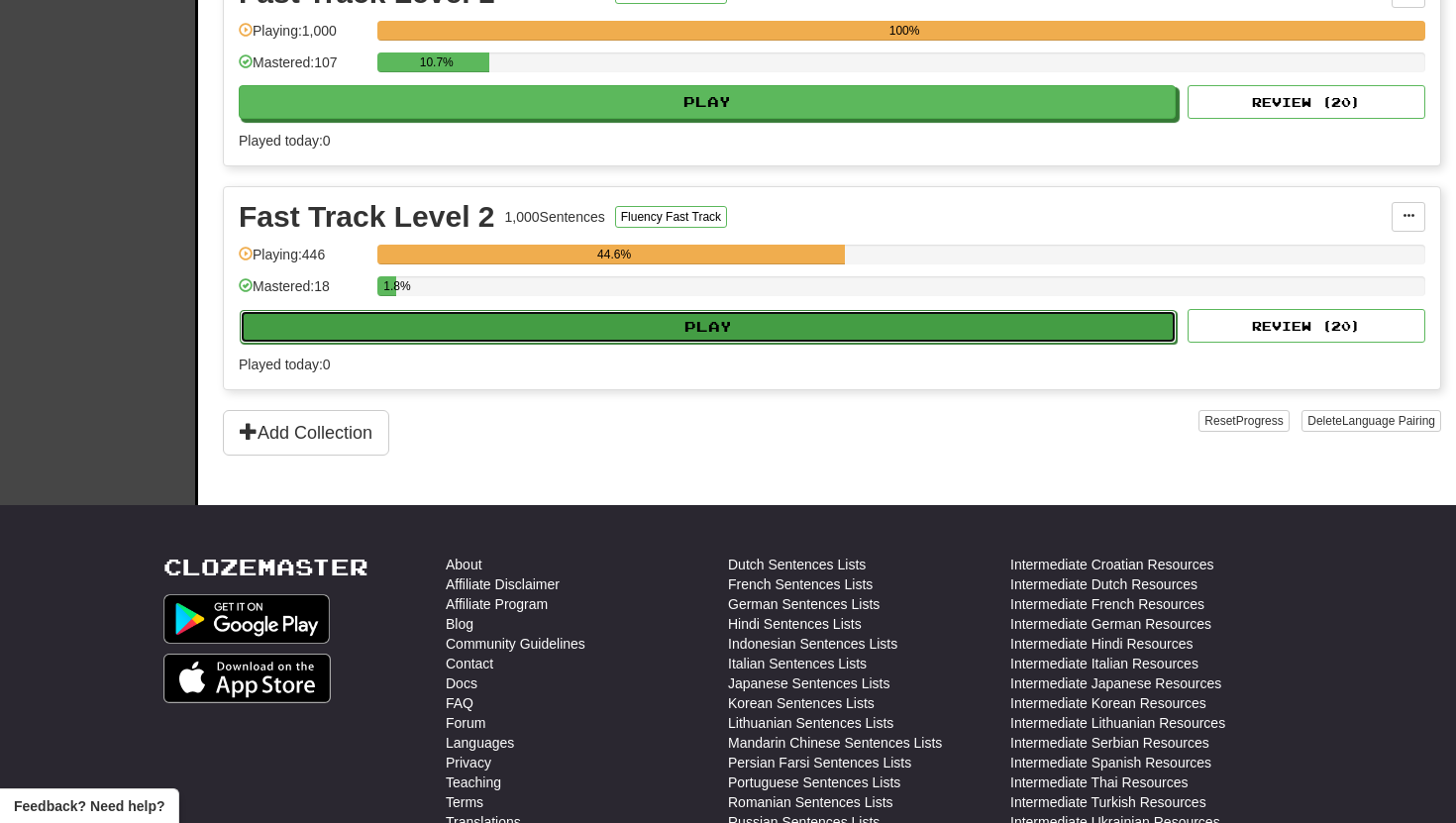 click on "Play" at bounding box center (708, 327) 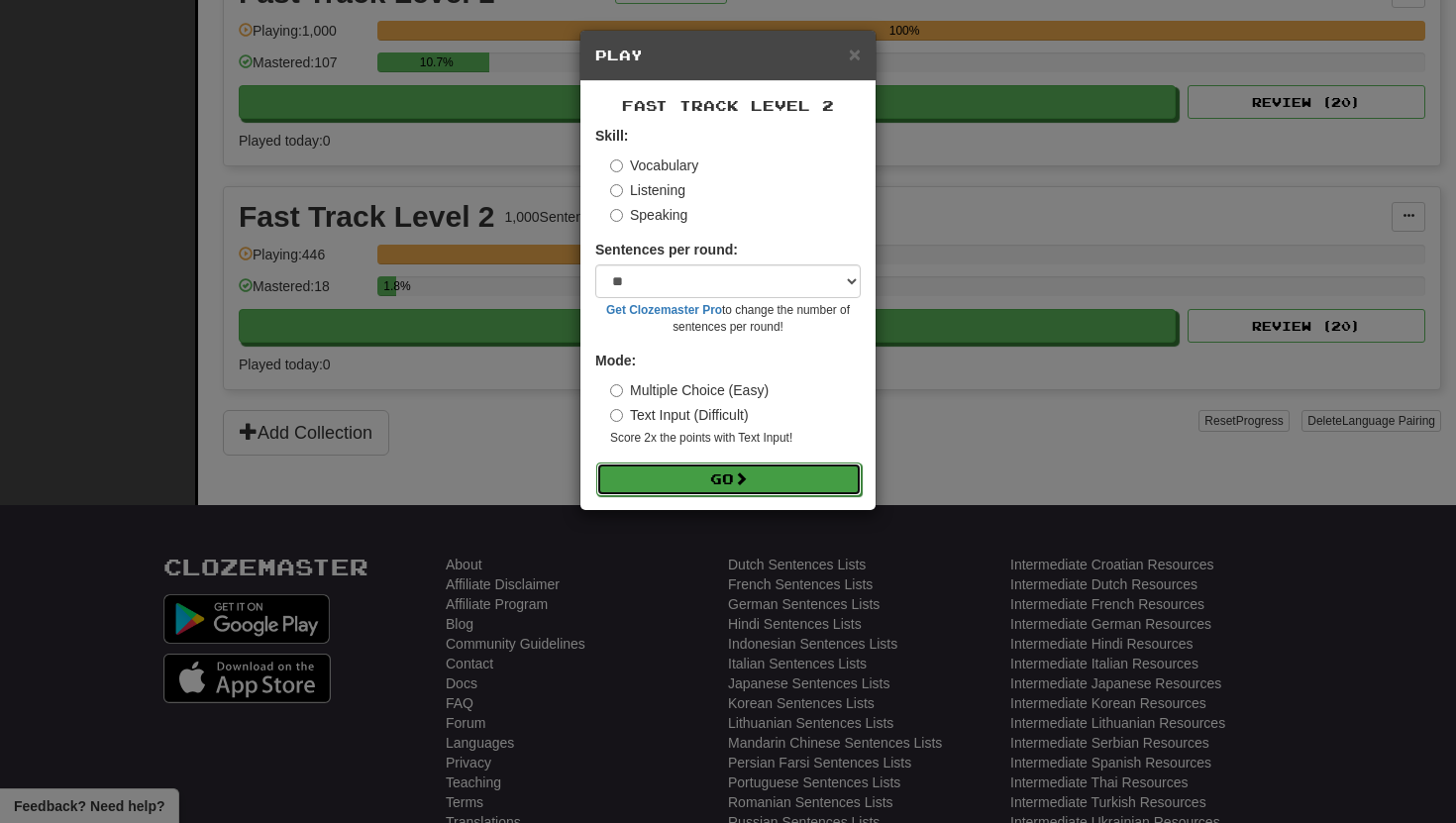 click on "Go" at bounding box center [729, 479] 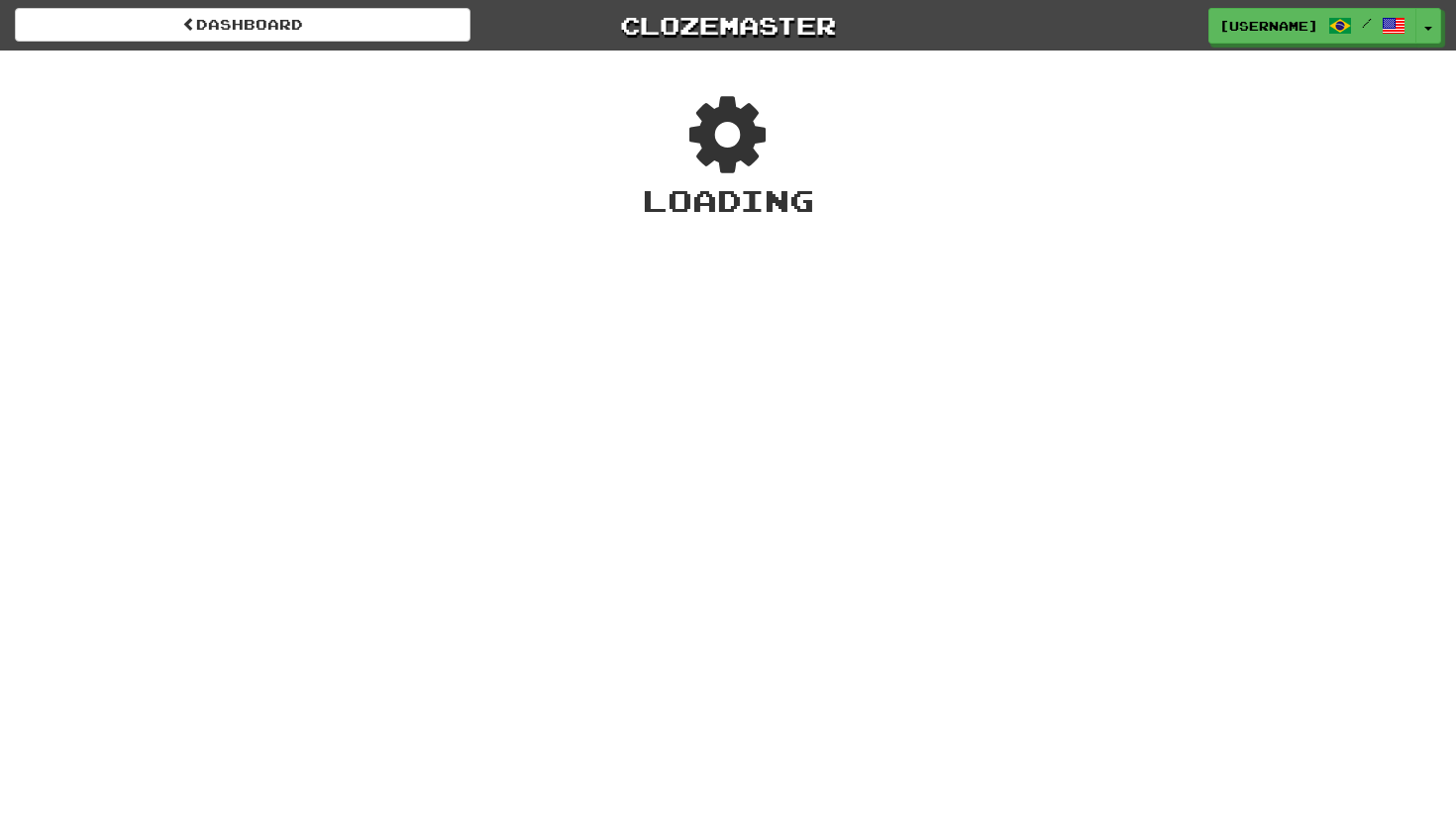 scroll, scrollTop: 0, scrollLeft: 0, axis: both 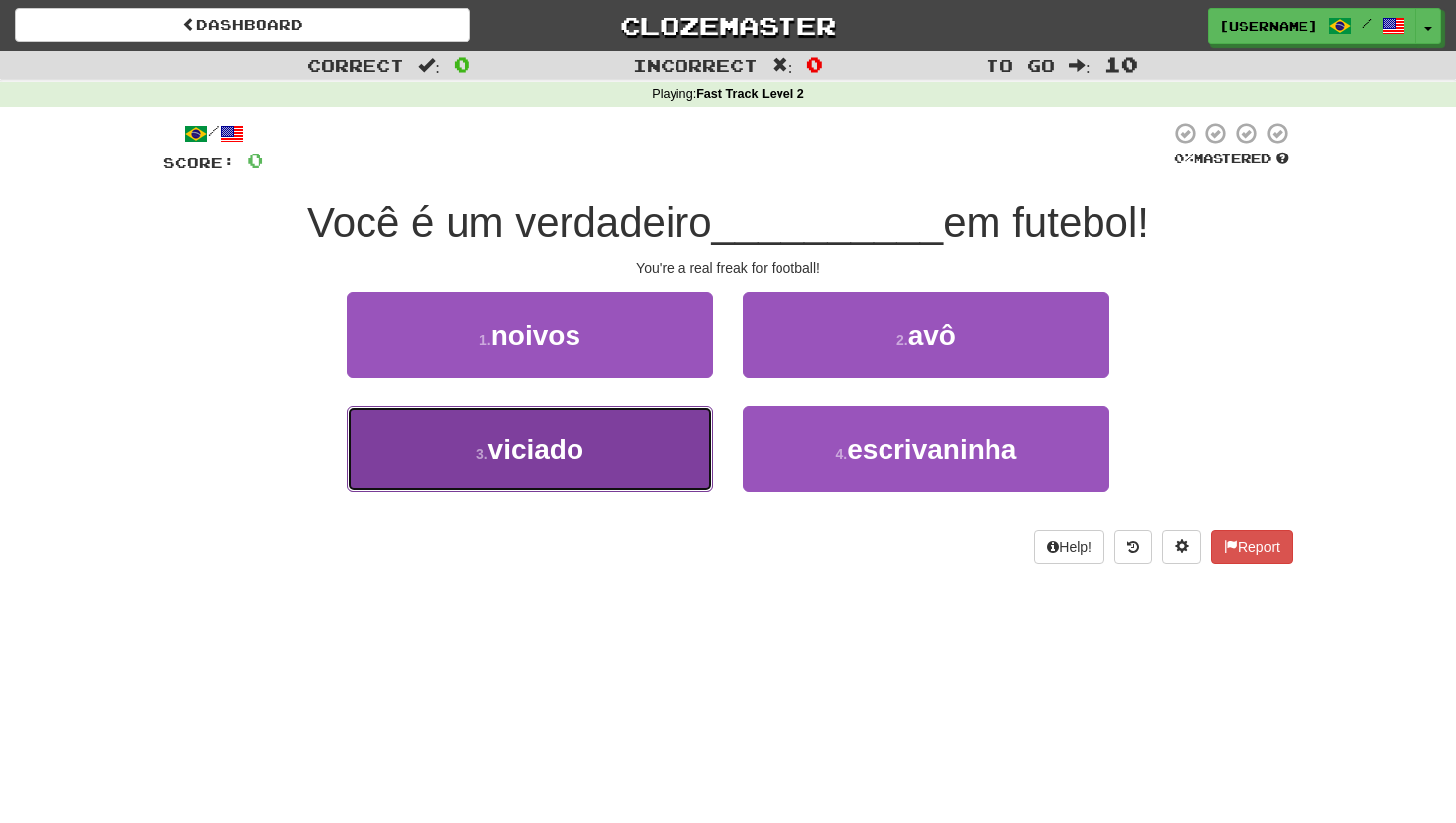 click on "3 .  viciado" at bounding box center [530, 449] 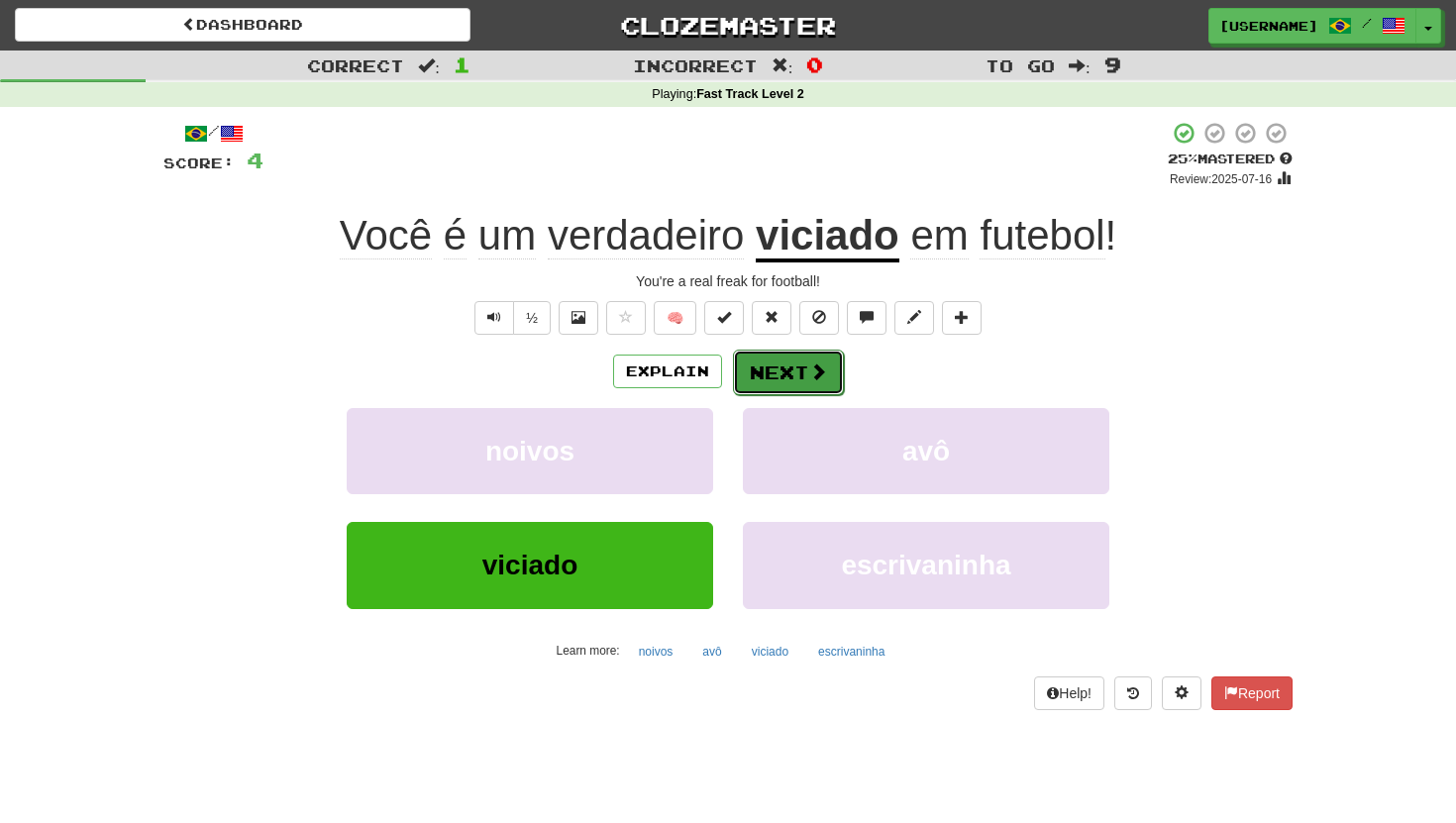 click on "Next" at bounding box center [788, 372] 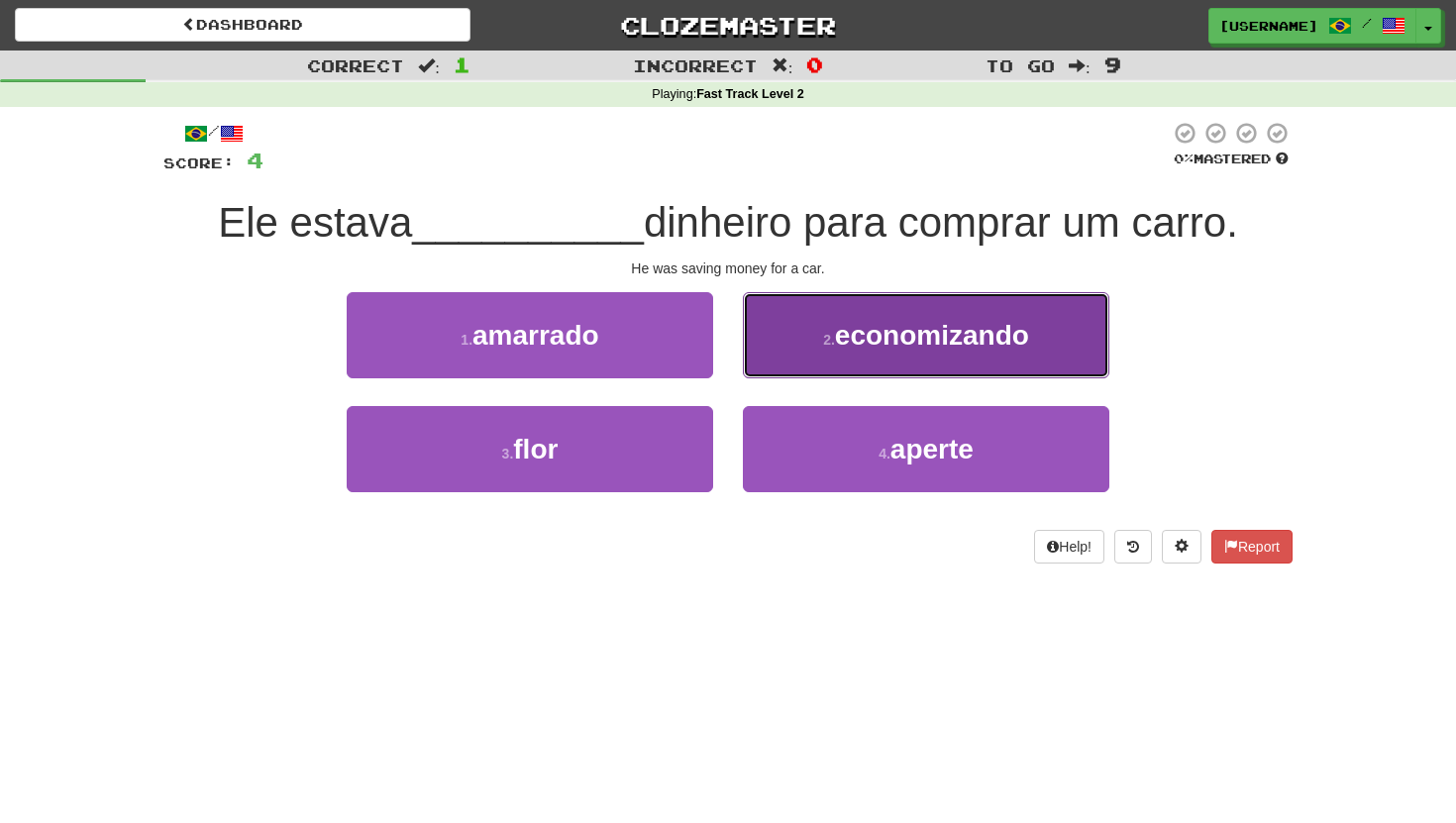 click on "2 ." at bounding box center [829, 340] 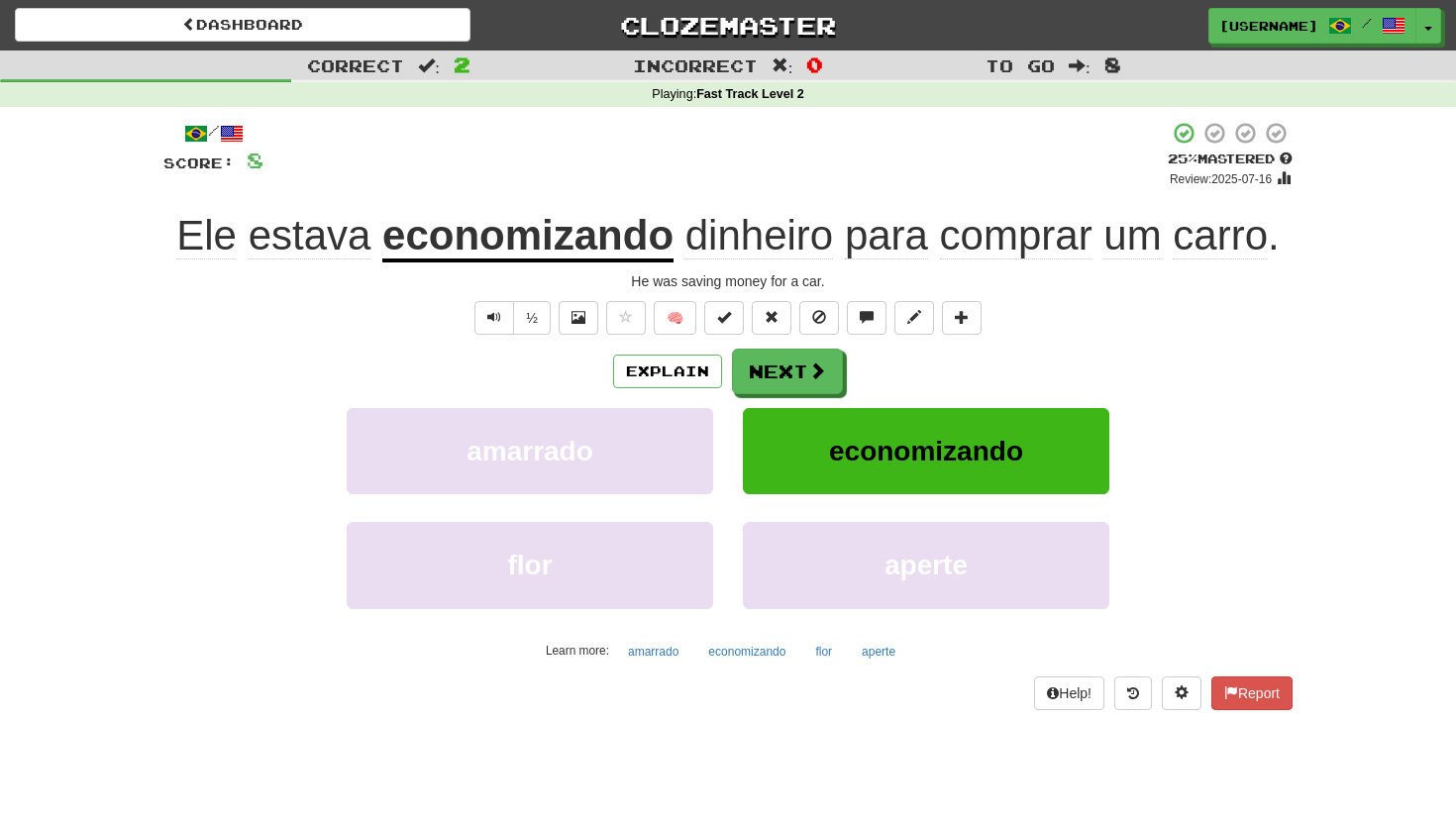 click on "/  Score:   8 + 4 25 %  Mastered Review:  2025-07-16 Ele   estava   economizando   dinheiro   para   comprar   um   carro . He was saving money for a car. ½ 🧠 Explain Next amarrado economizando flor aperte Learn more: amarrado economizando flor aperte  Help!  Report" at bounding box center [728, 415] 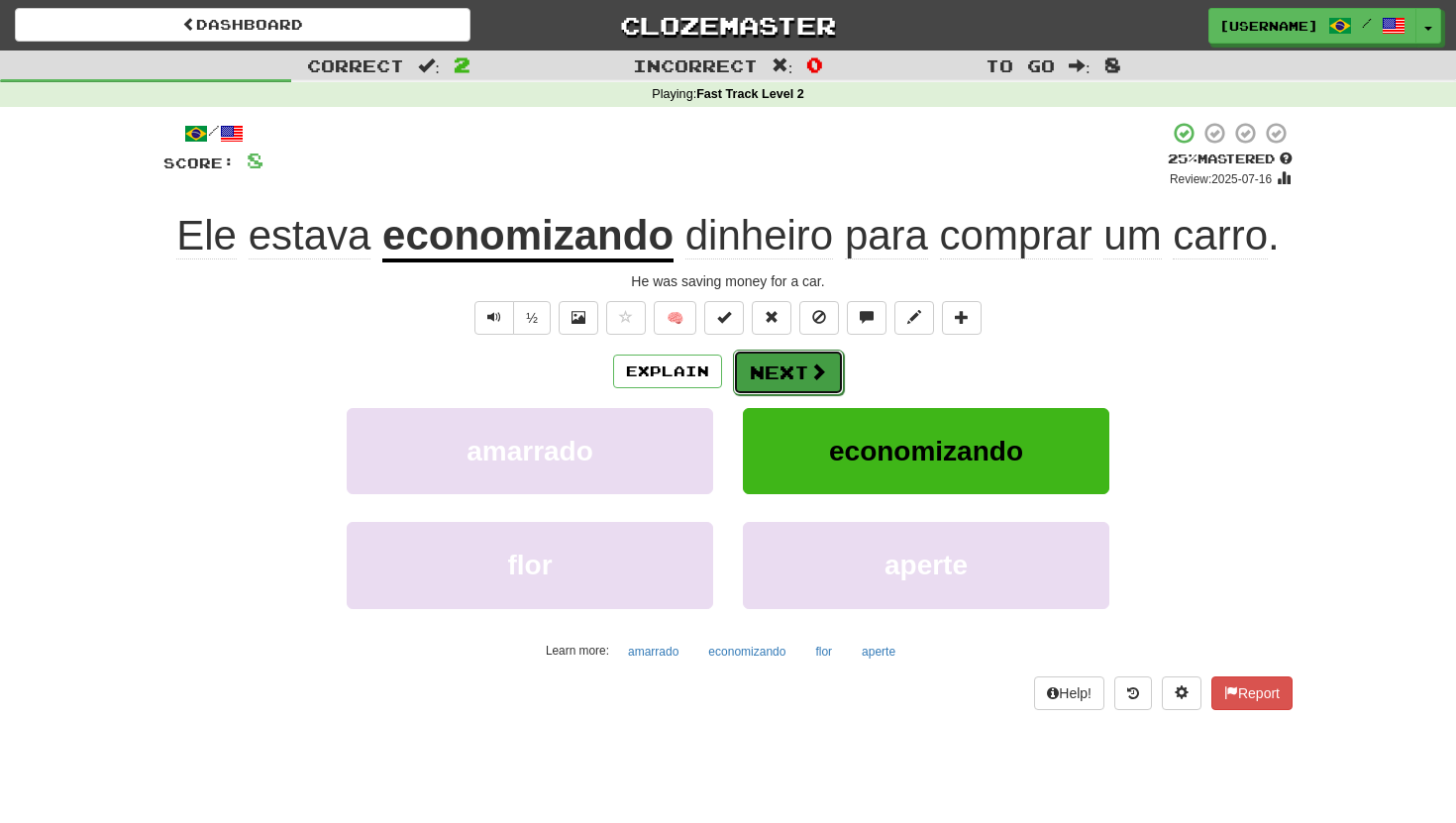 click on "Next" at bounding box center [788, 372] 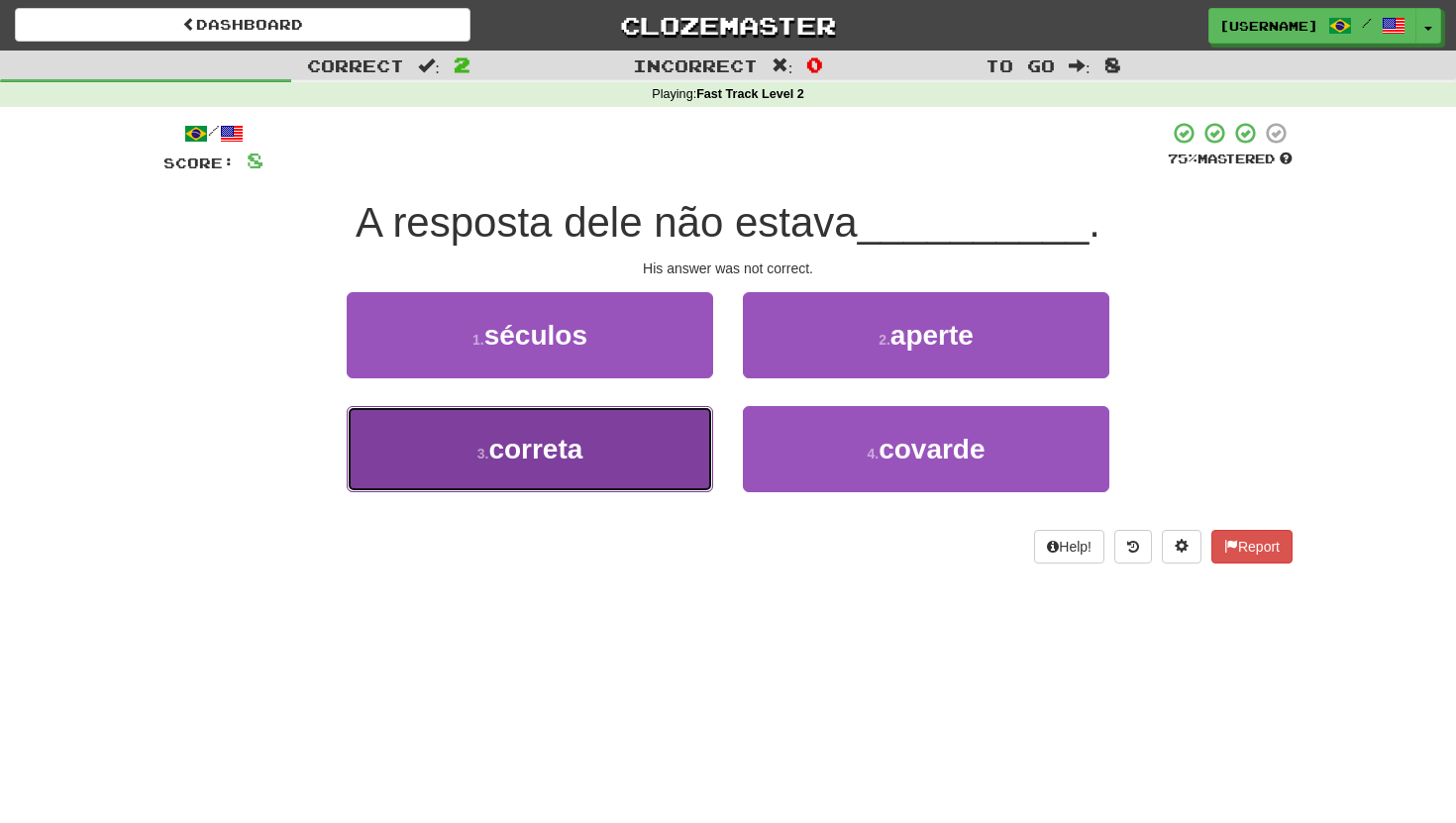 click on "3 .  correta" at bounding box center (530, 449) 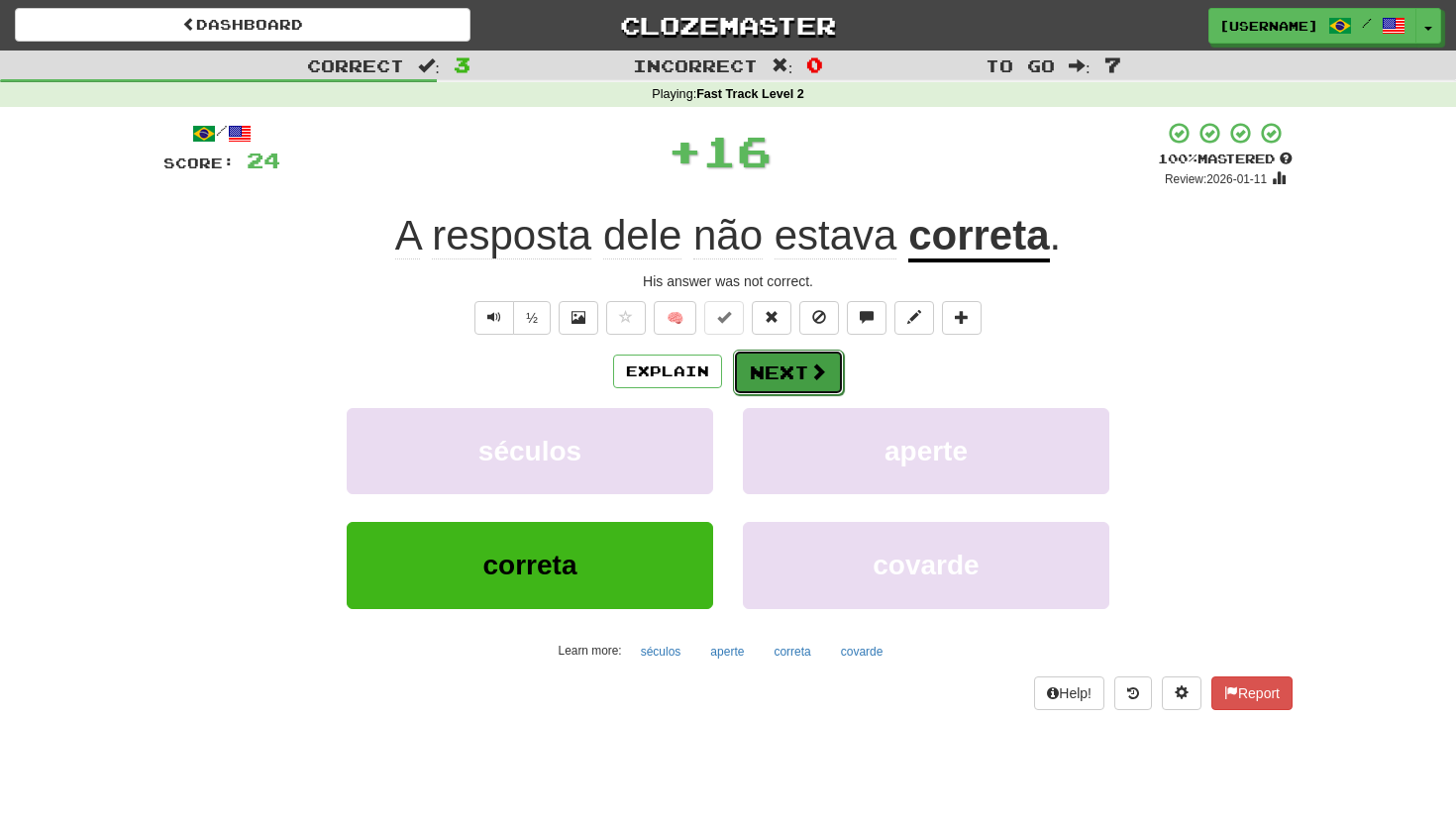 click on "Next" at bounding box center (788, 372) 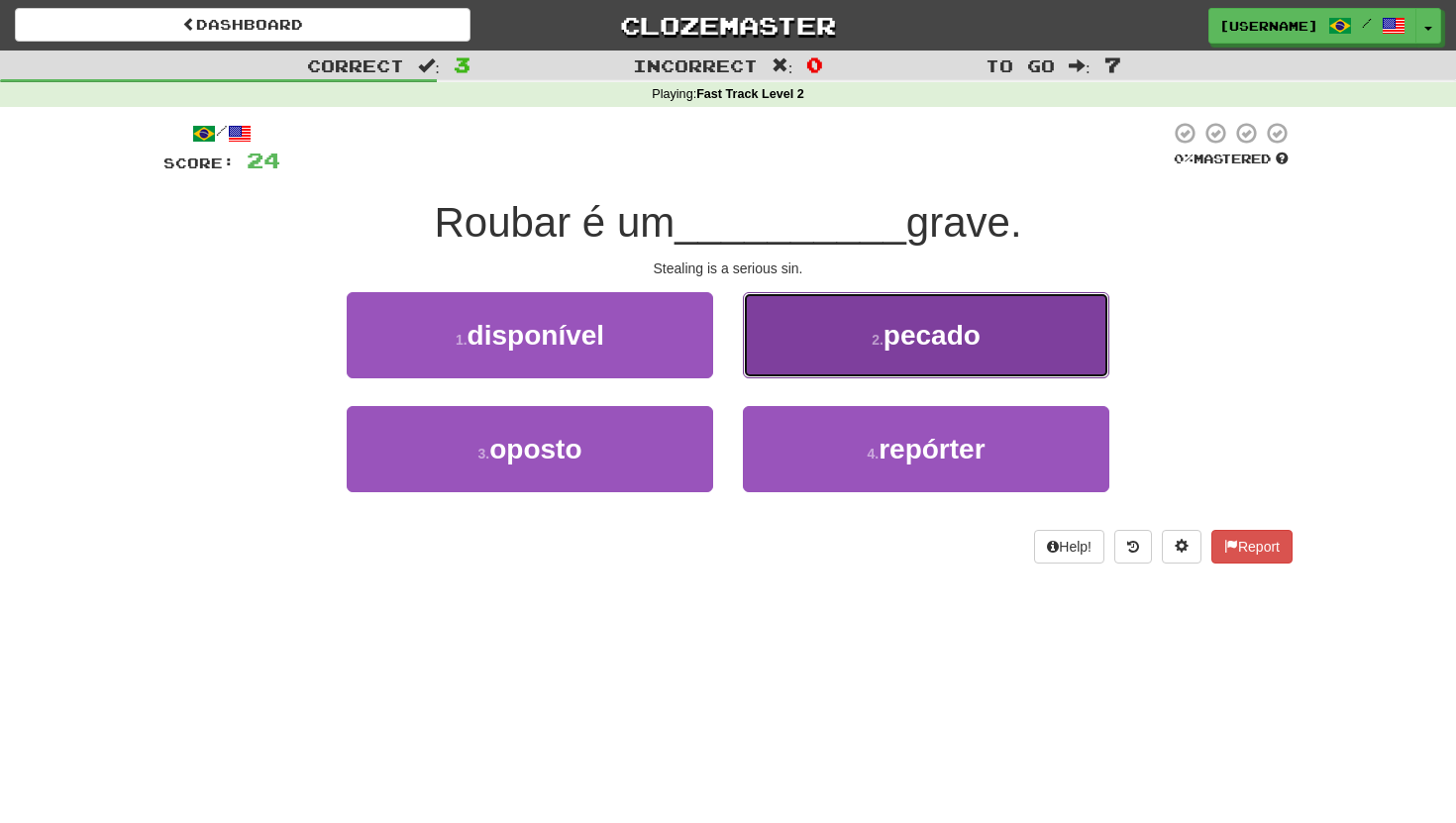 click on "2 .  pecado" at bounding box center [926, 335] 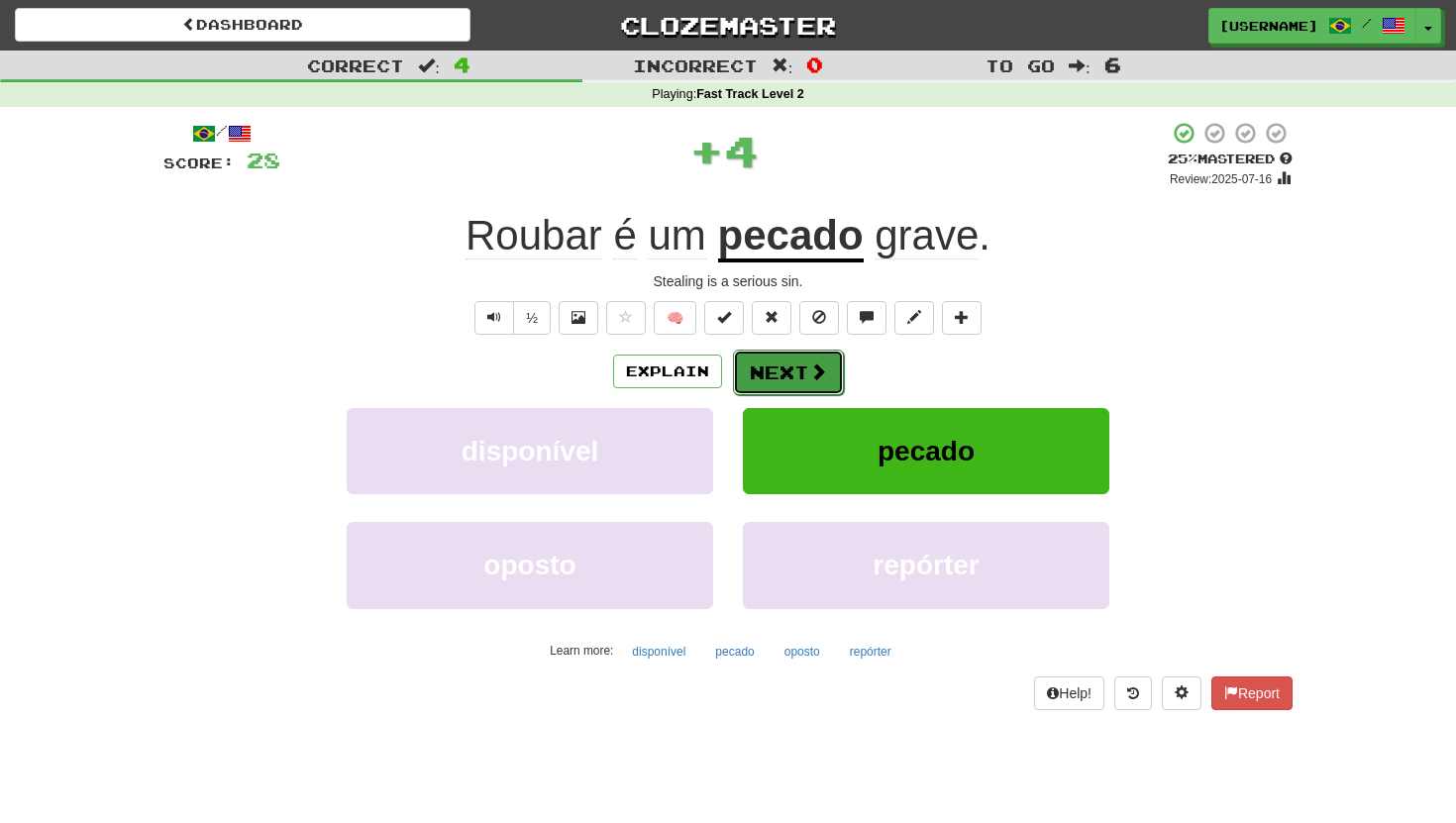 click on "Next" at bounding box center [788, 372] 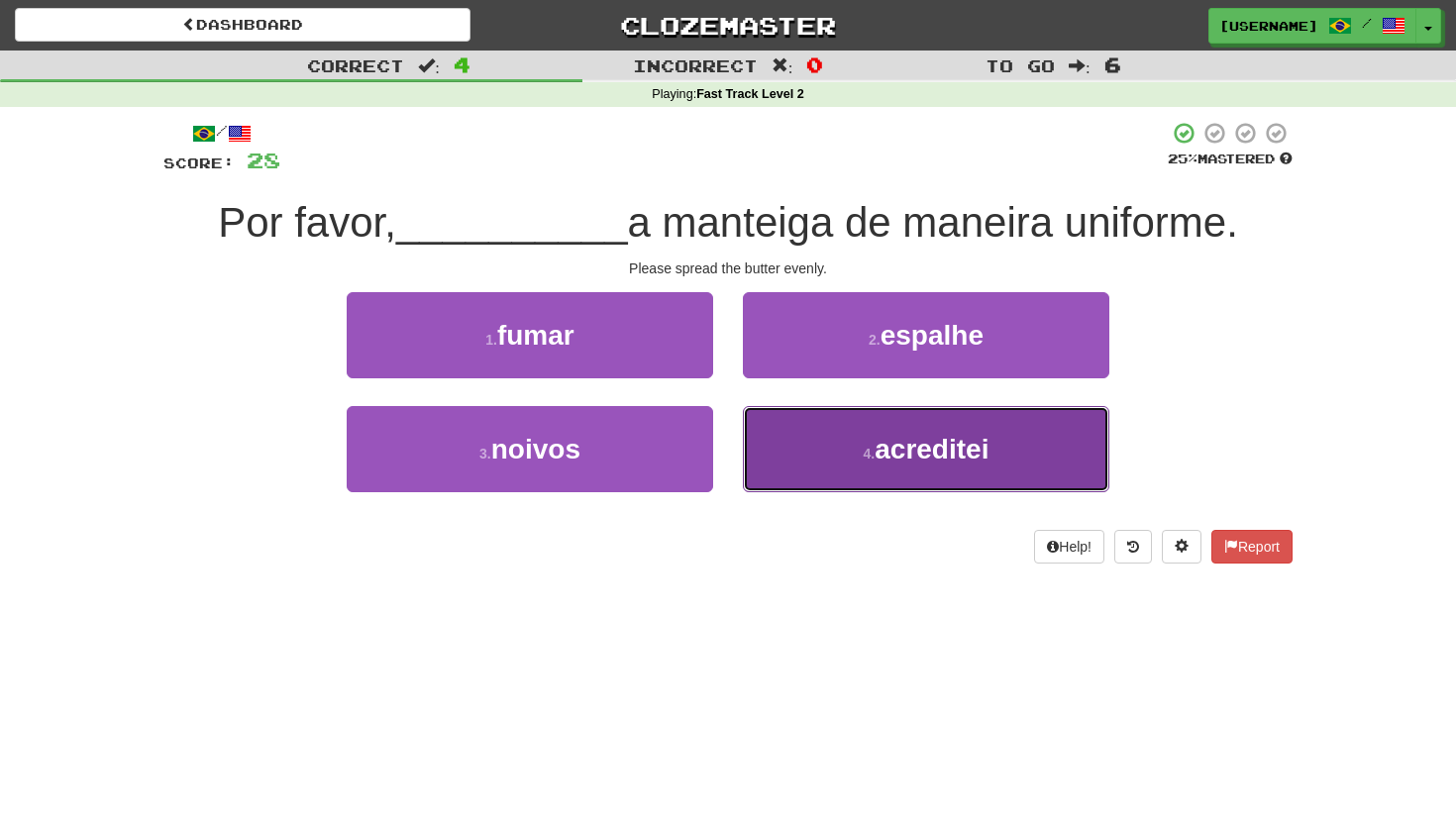 click on "4 .  acreditei" at bounding box center [926, 449] 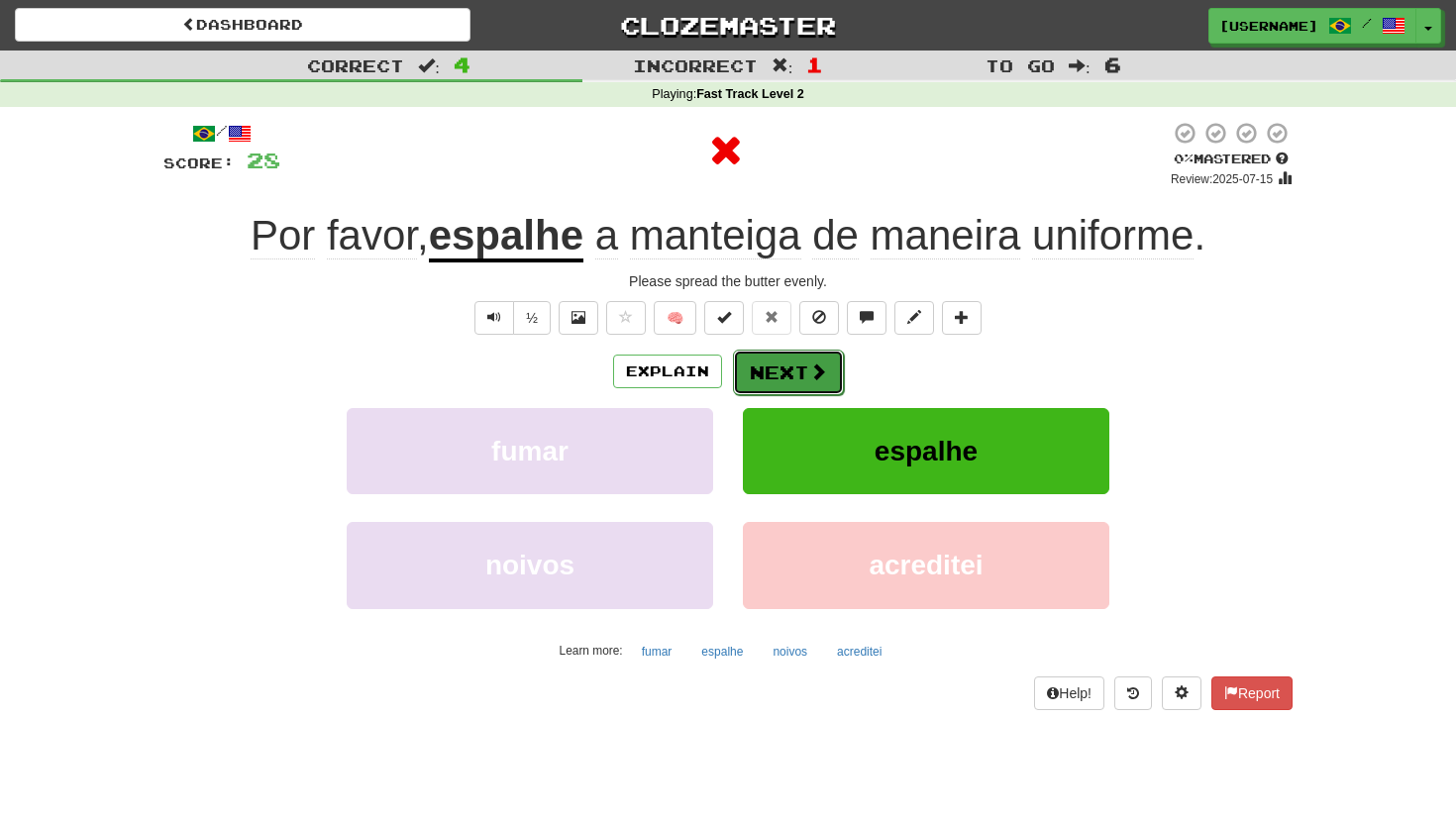 click on "Next" at bounding box center [788, 372] 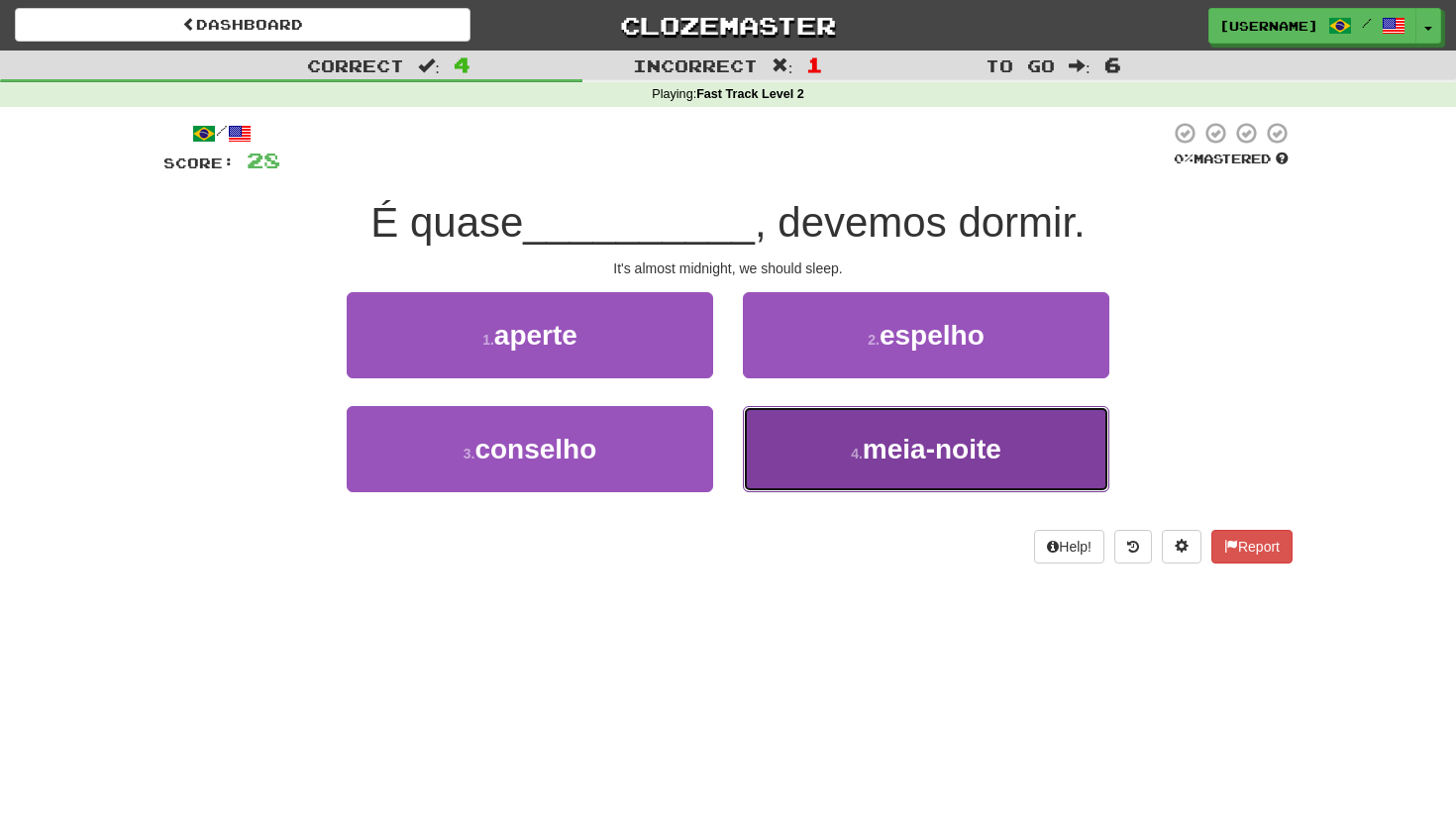 click on "4 .  meia-noite" at bounding box center [926, 449] 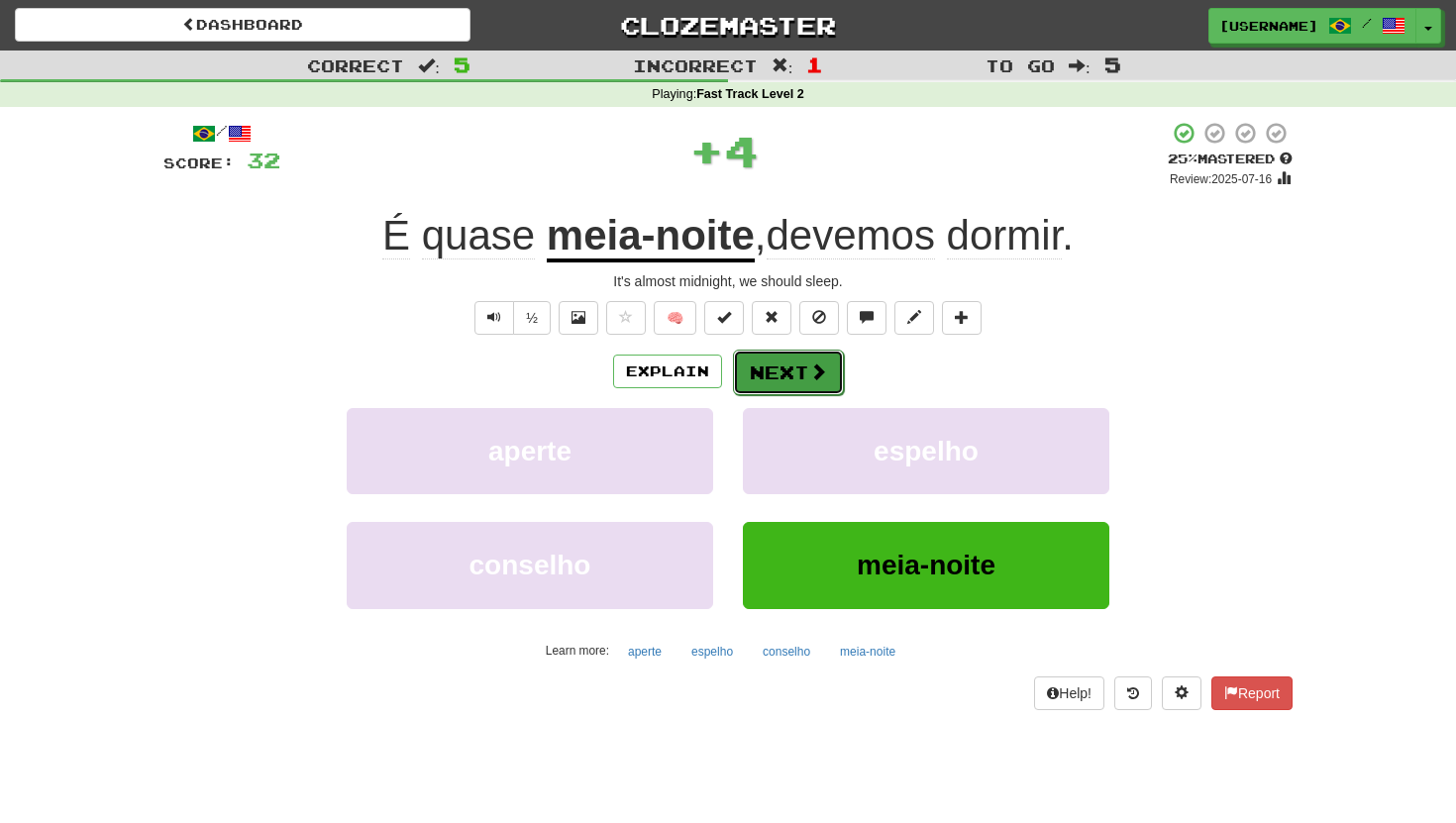 click on "Next" at bounding box center [788, 372] 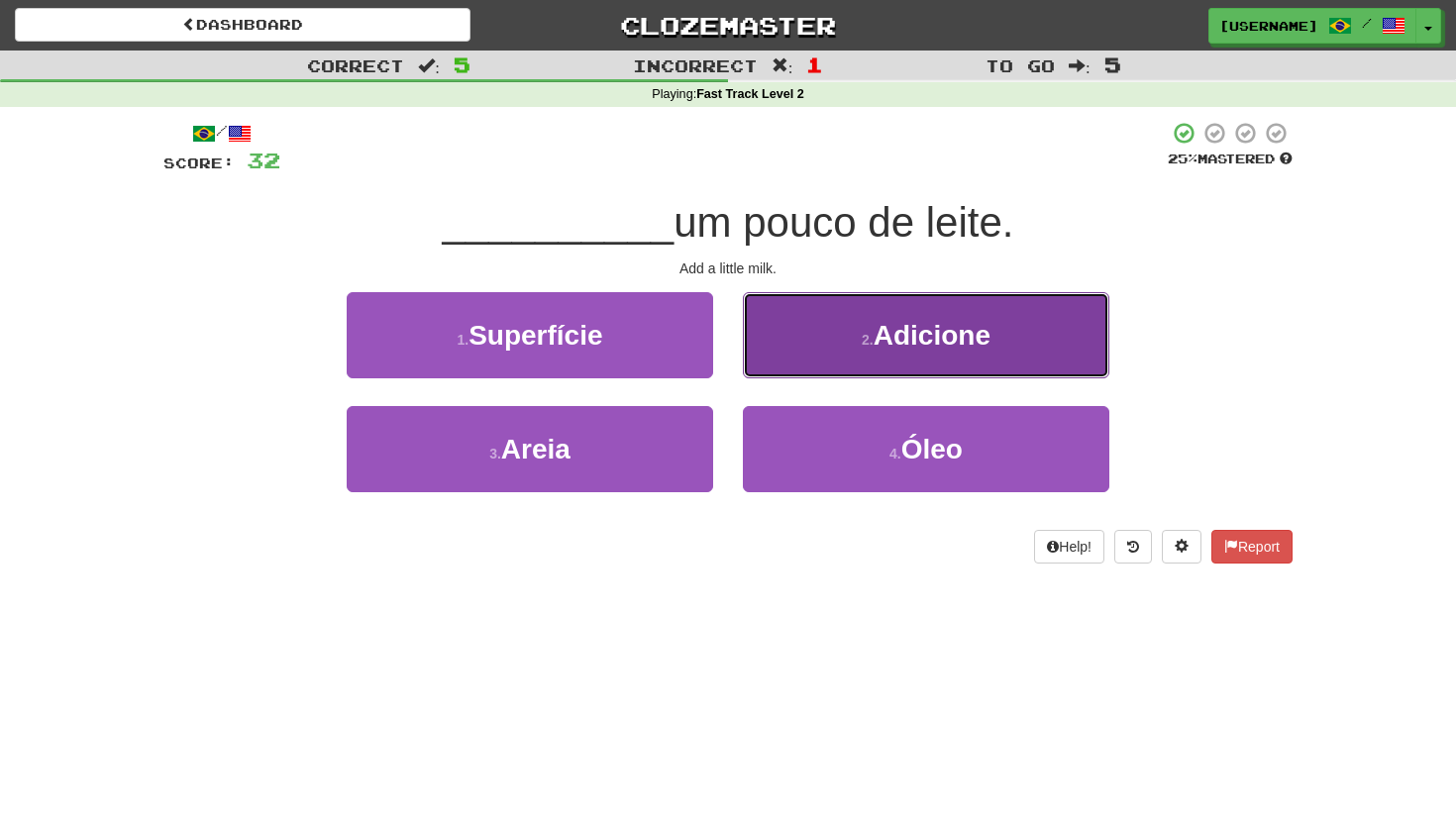 click on "2 .  Adicione" at bounding box center [926, 335] 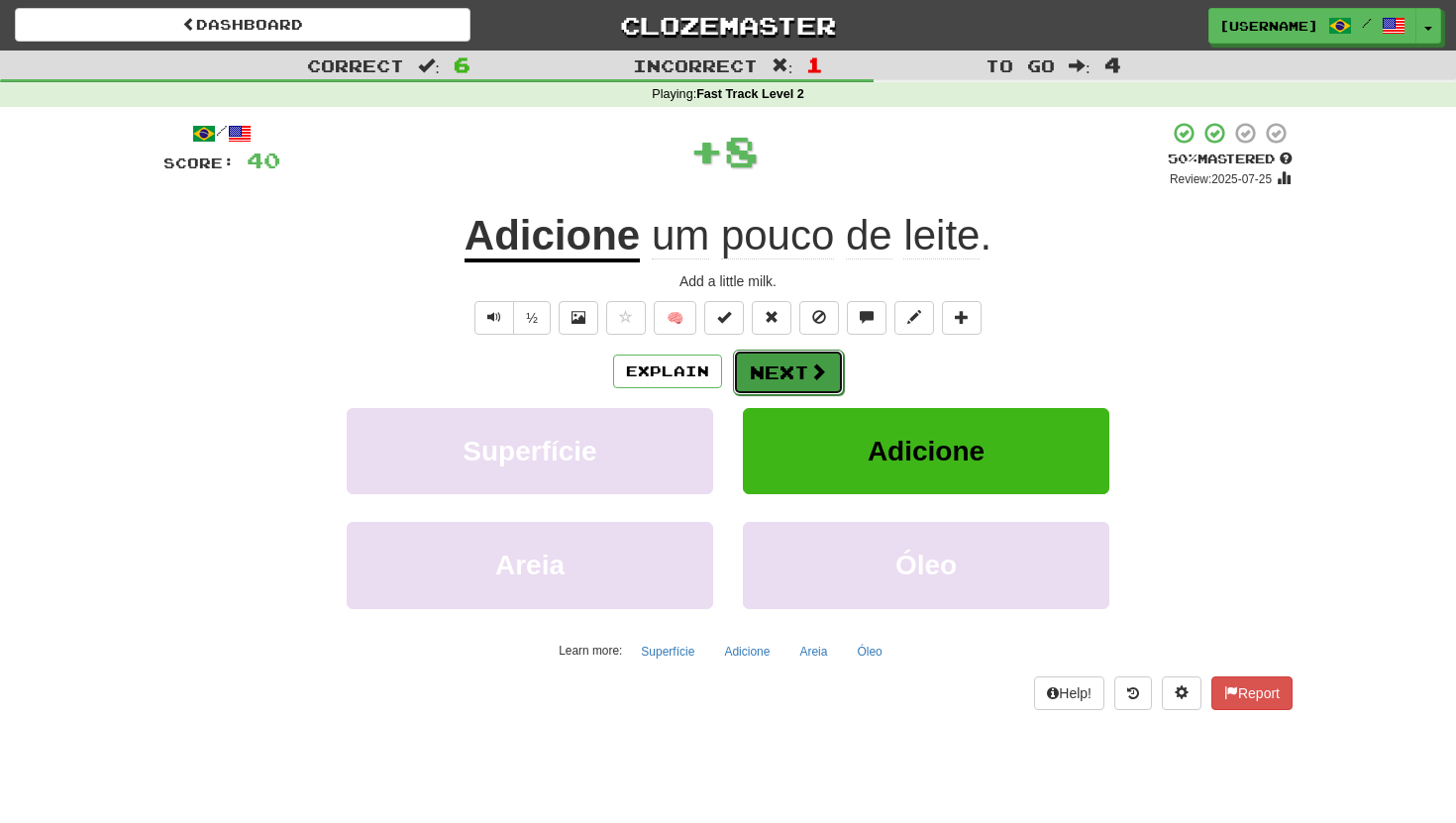 click on "Next" at bounding box center (788, 372) 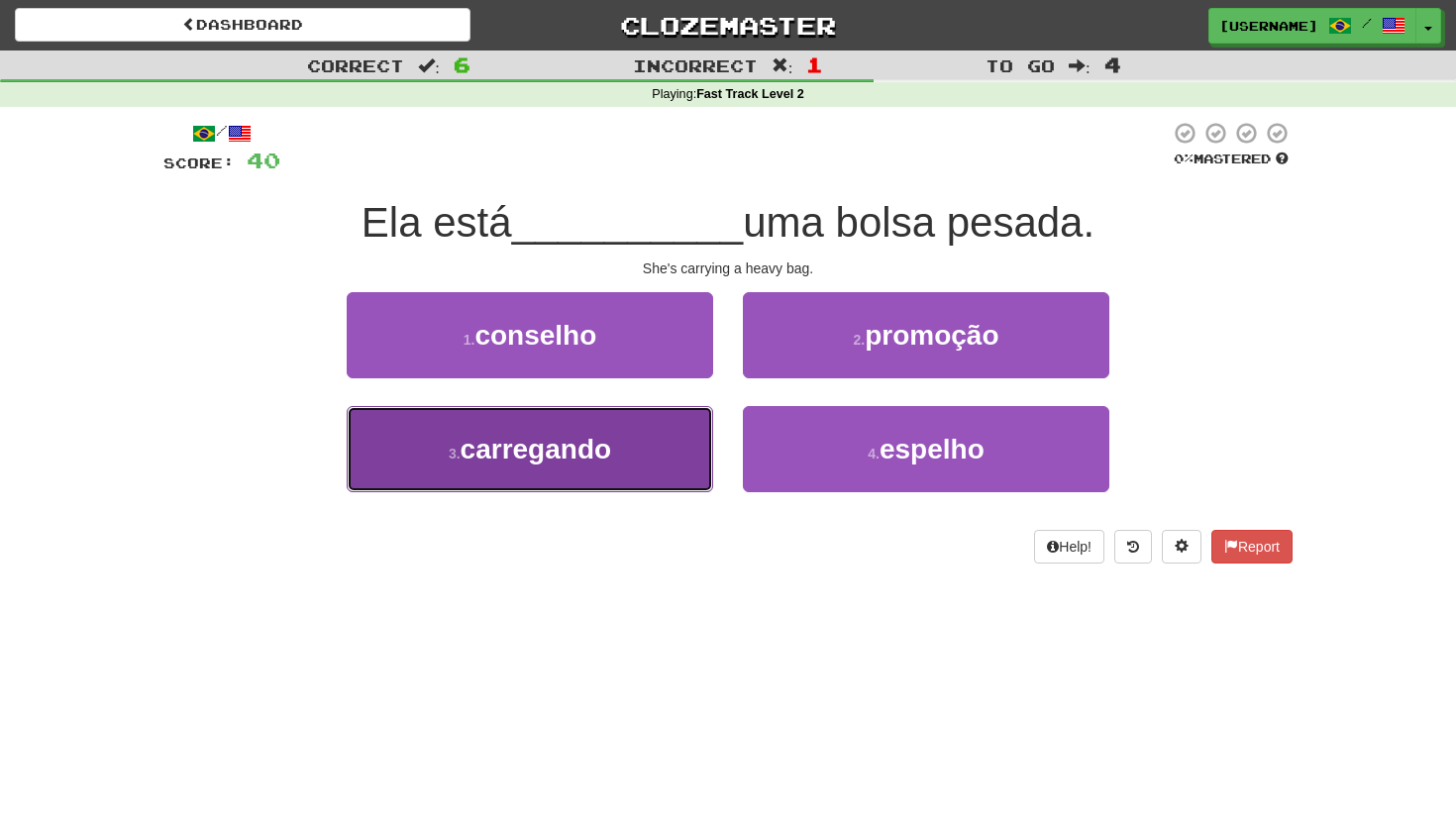 click on "3 .  carregando" at bounding box center [530, 449] 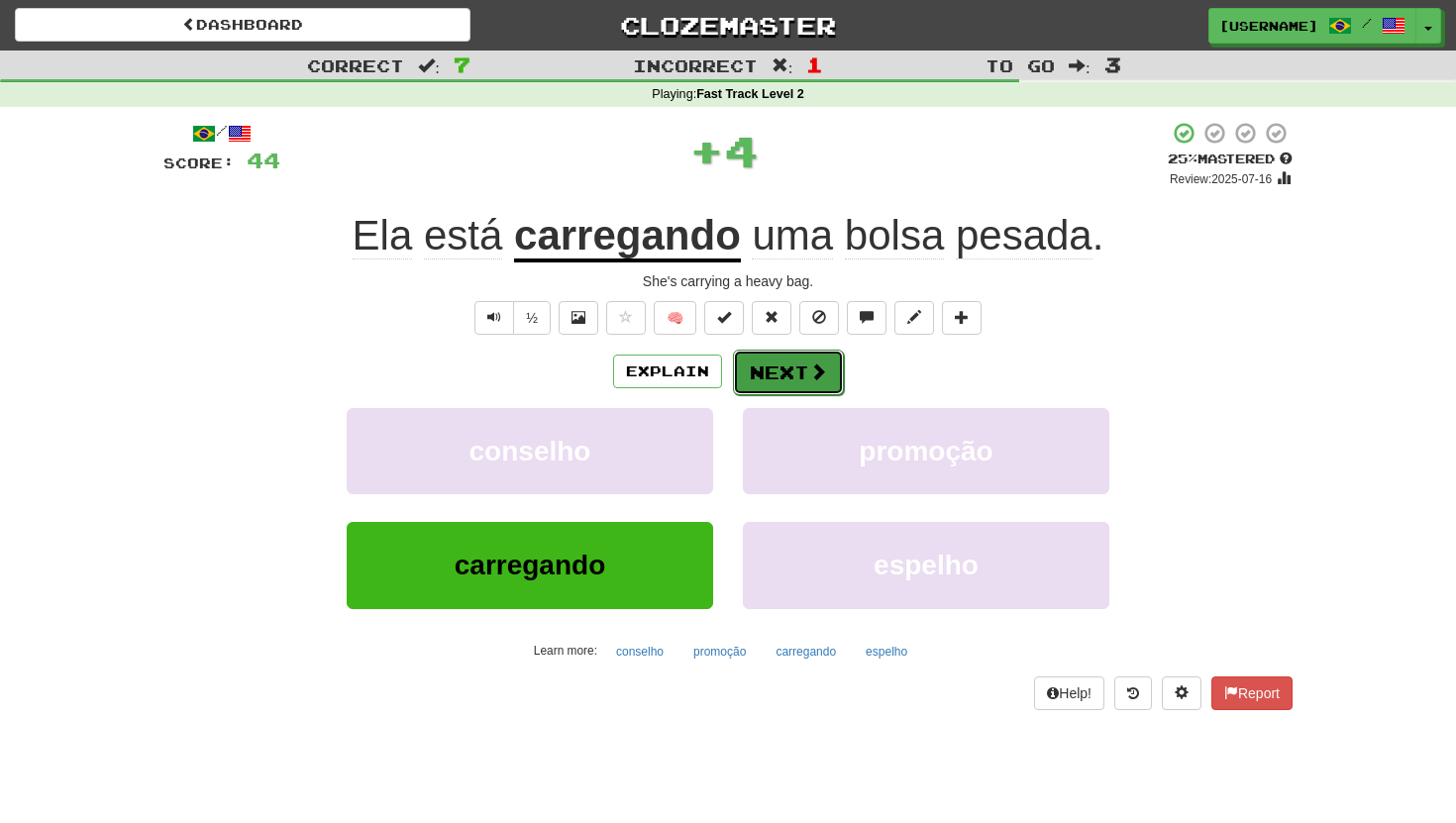 click on "Next" at bounding box center [788, 372] 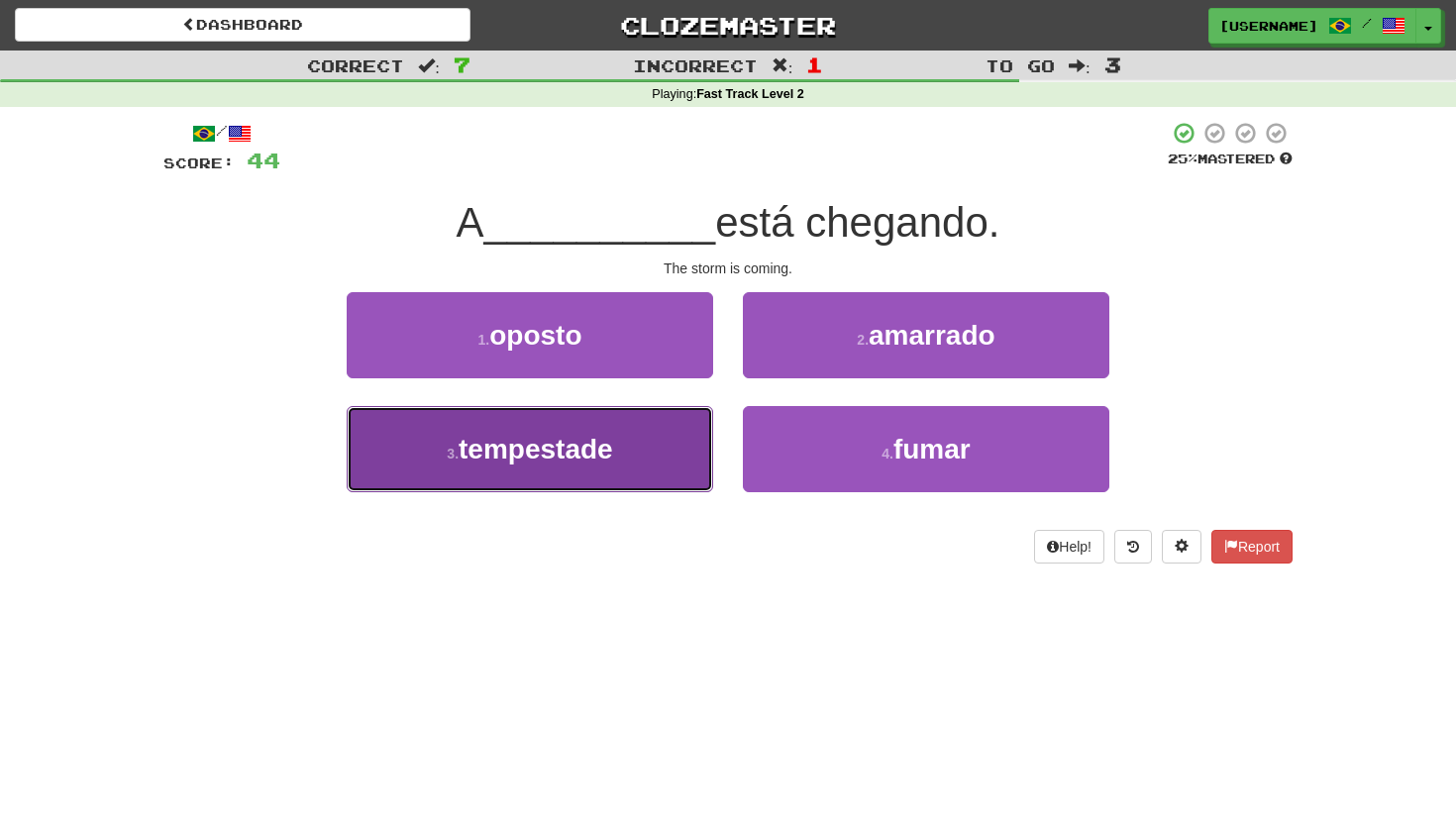 click on "3 .  tempestade" at bounding box center (530, 449) 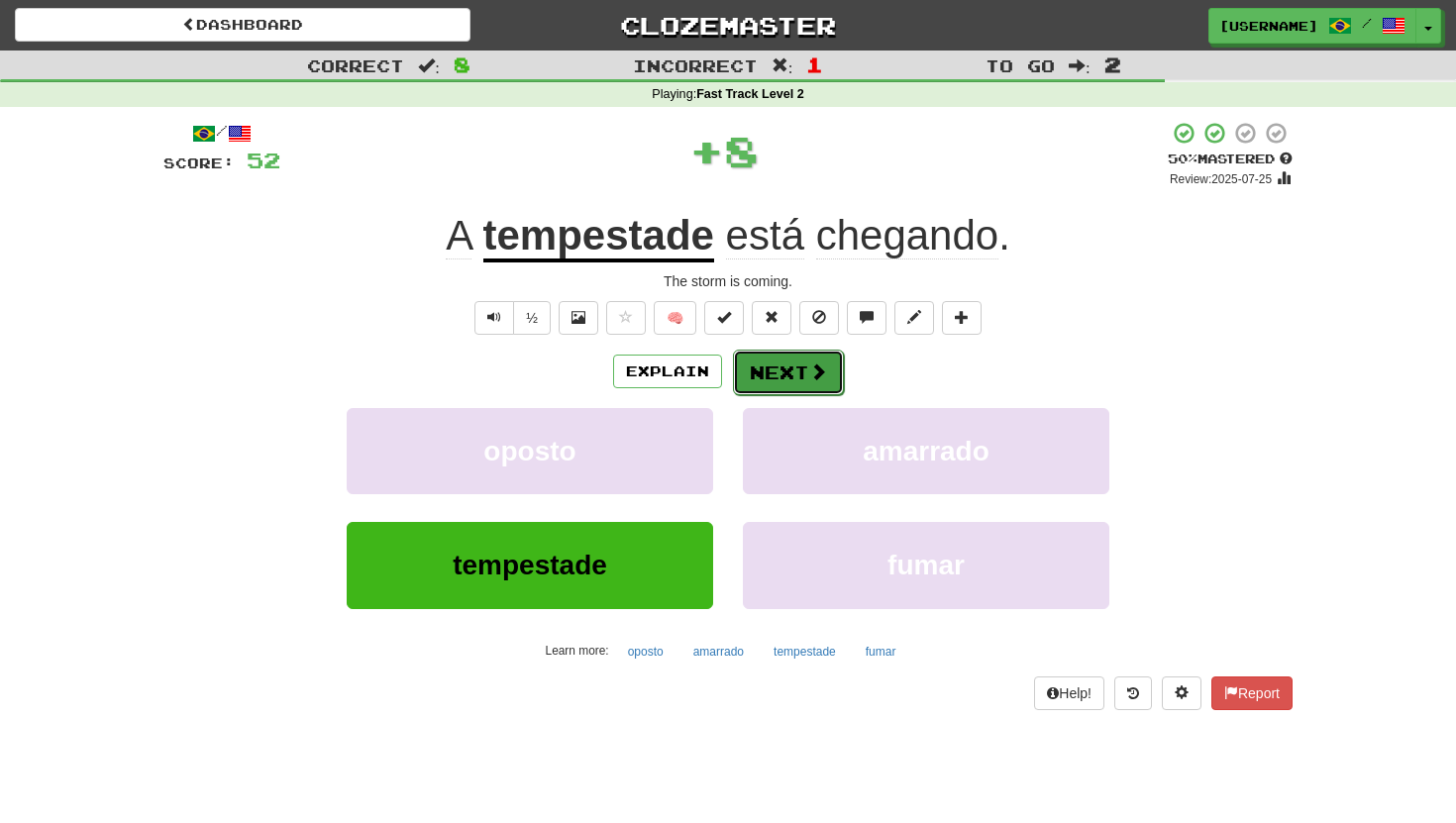 click on "Next" at bounding box center [788, 372] 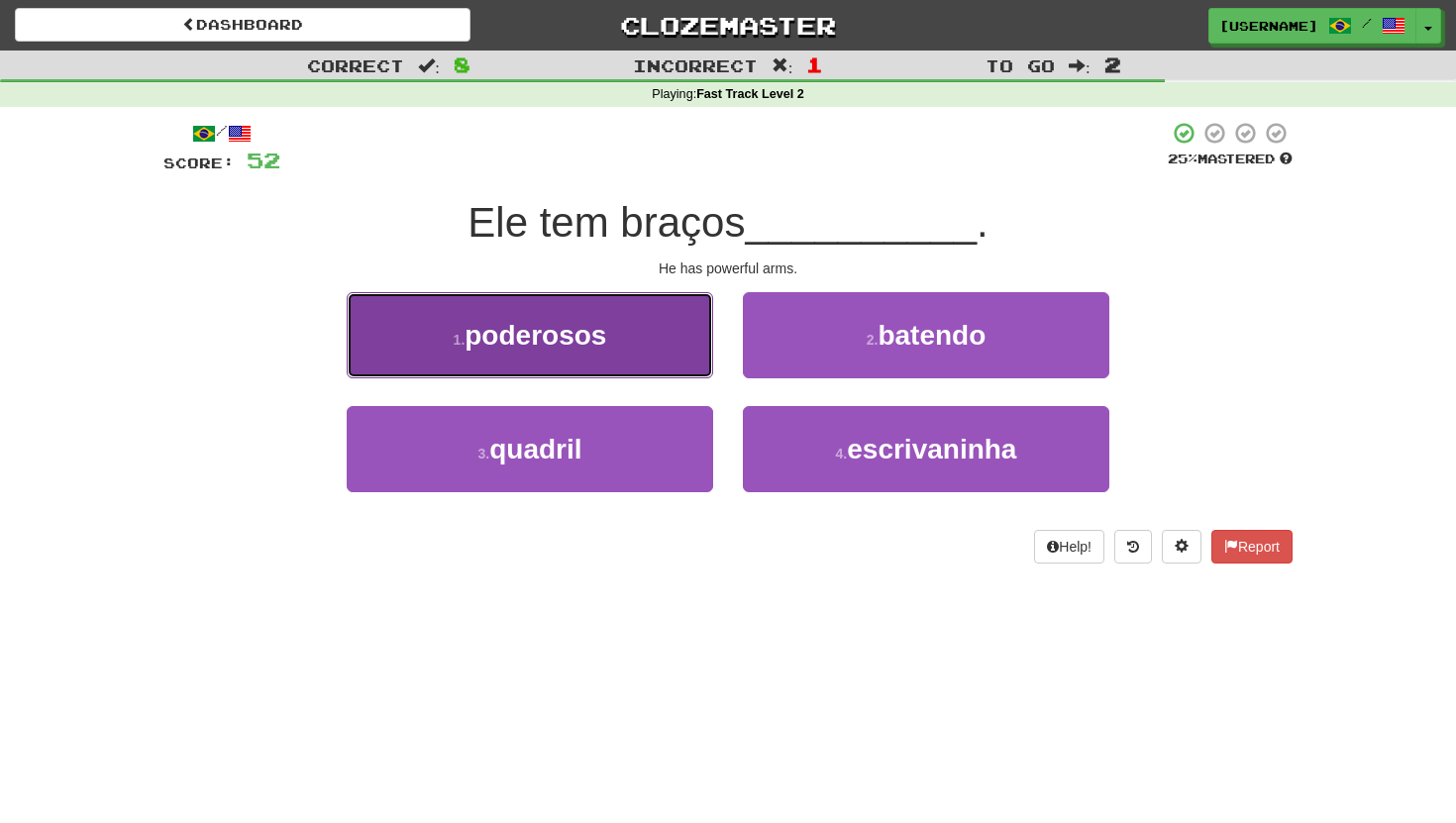 click on "1 .  poderosos" at bounding box center [530, 335] 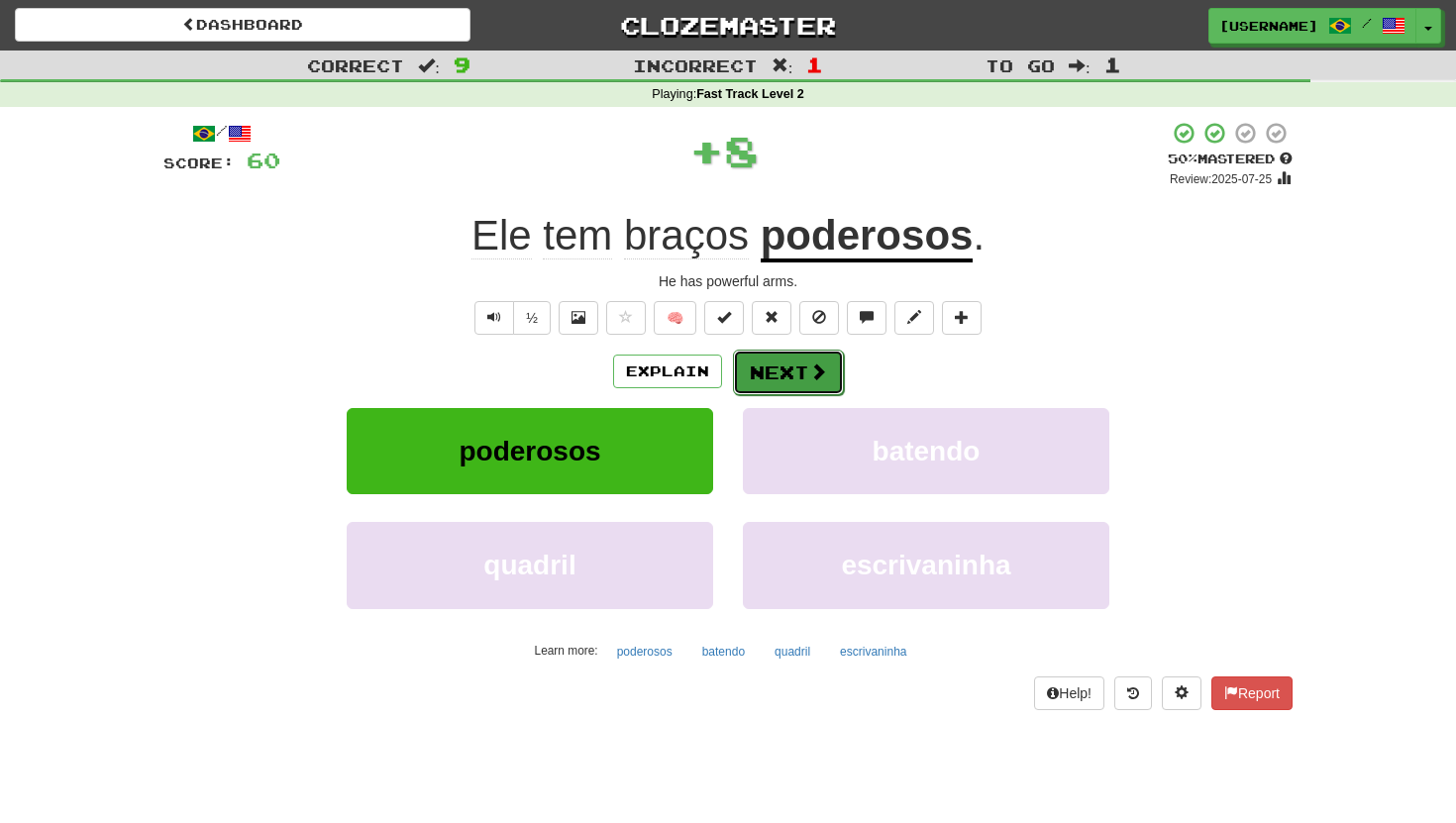 click on "Next" at bounding box center [788, 372] 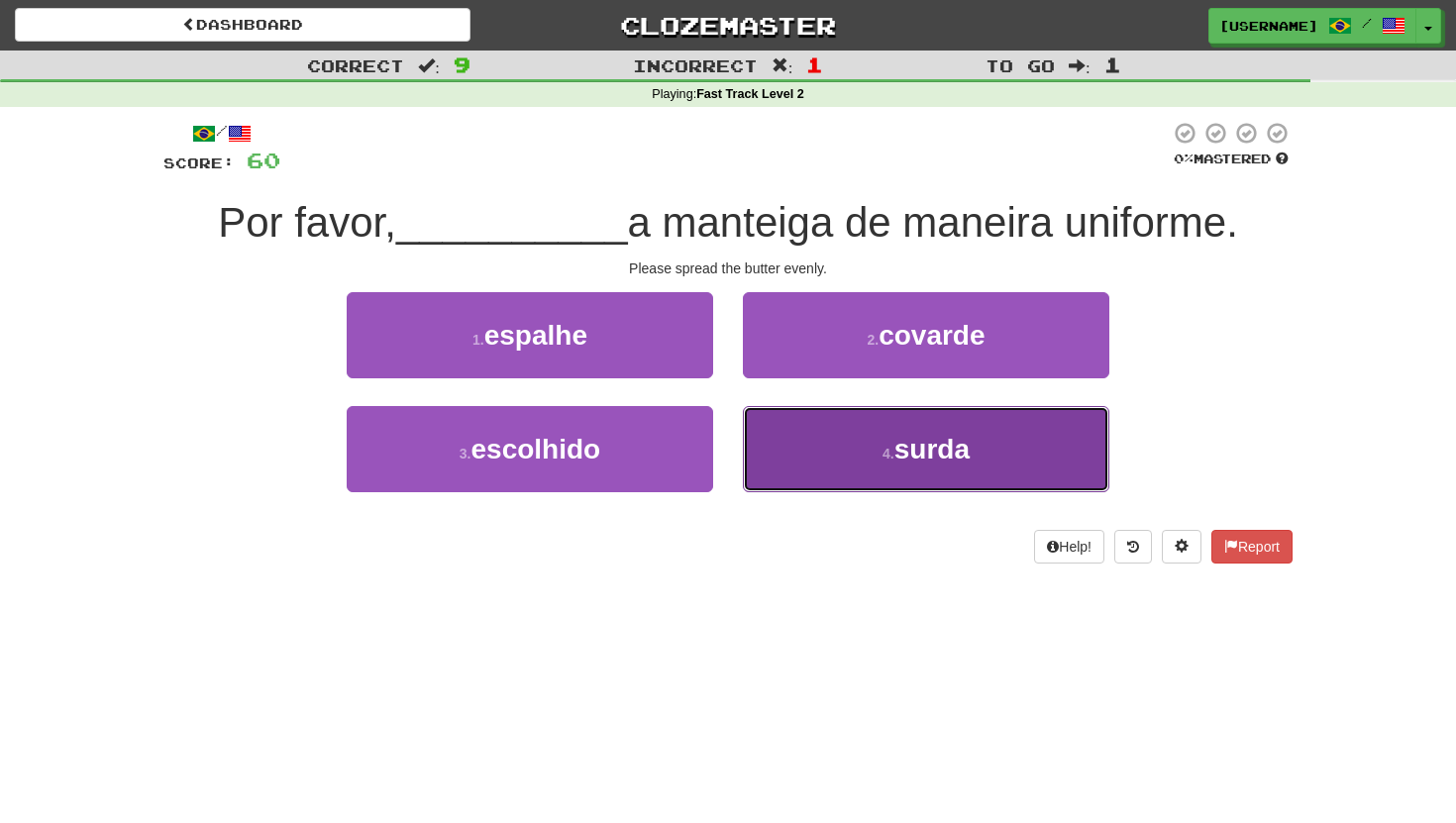click on "4 .  surda" at bounding box center (926, 449) 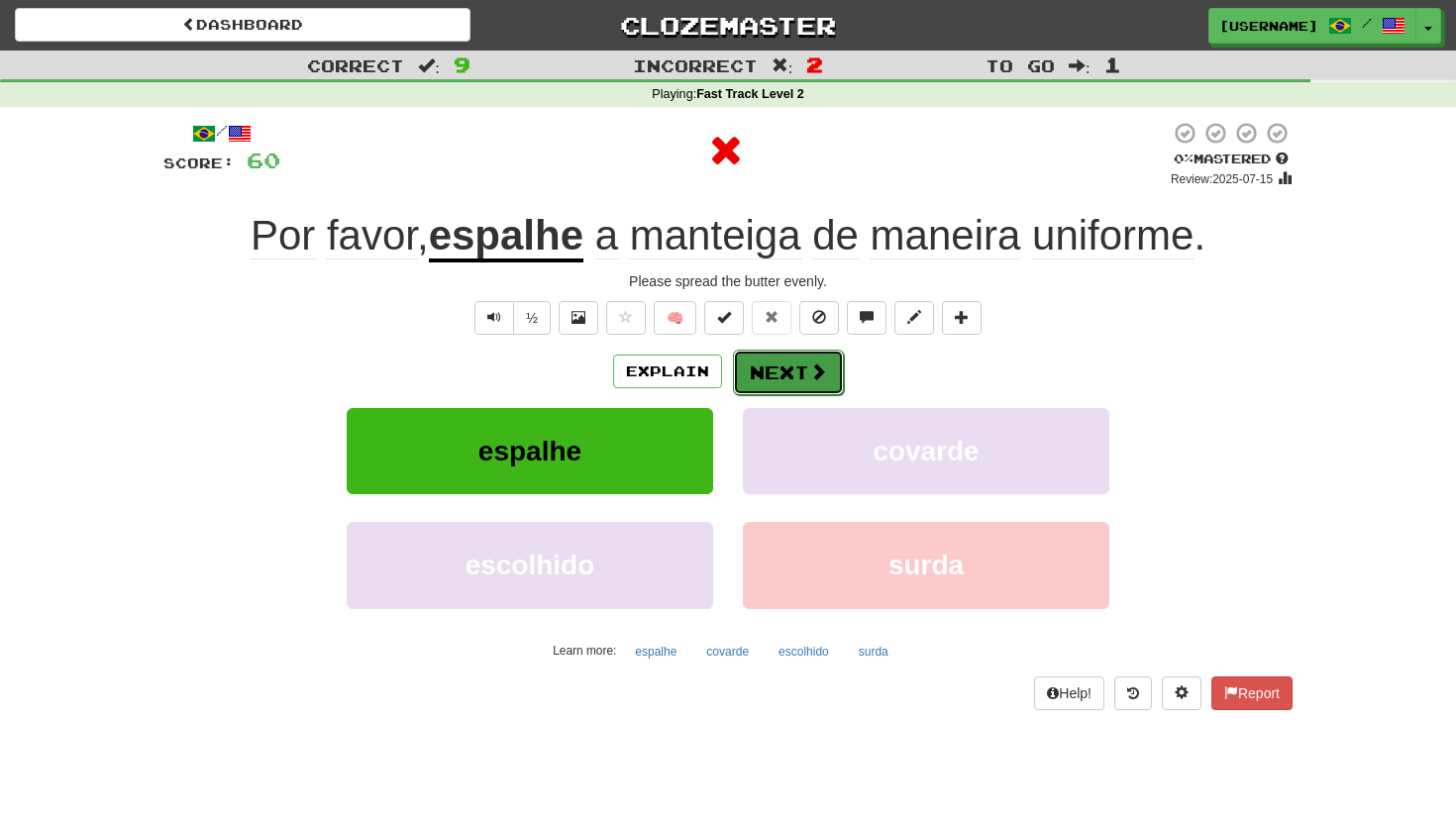 click on "Next" at bounding box center (788, 372) 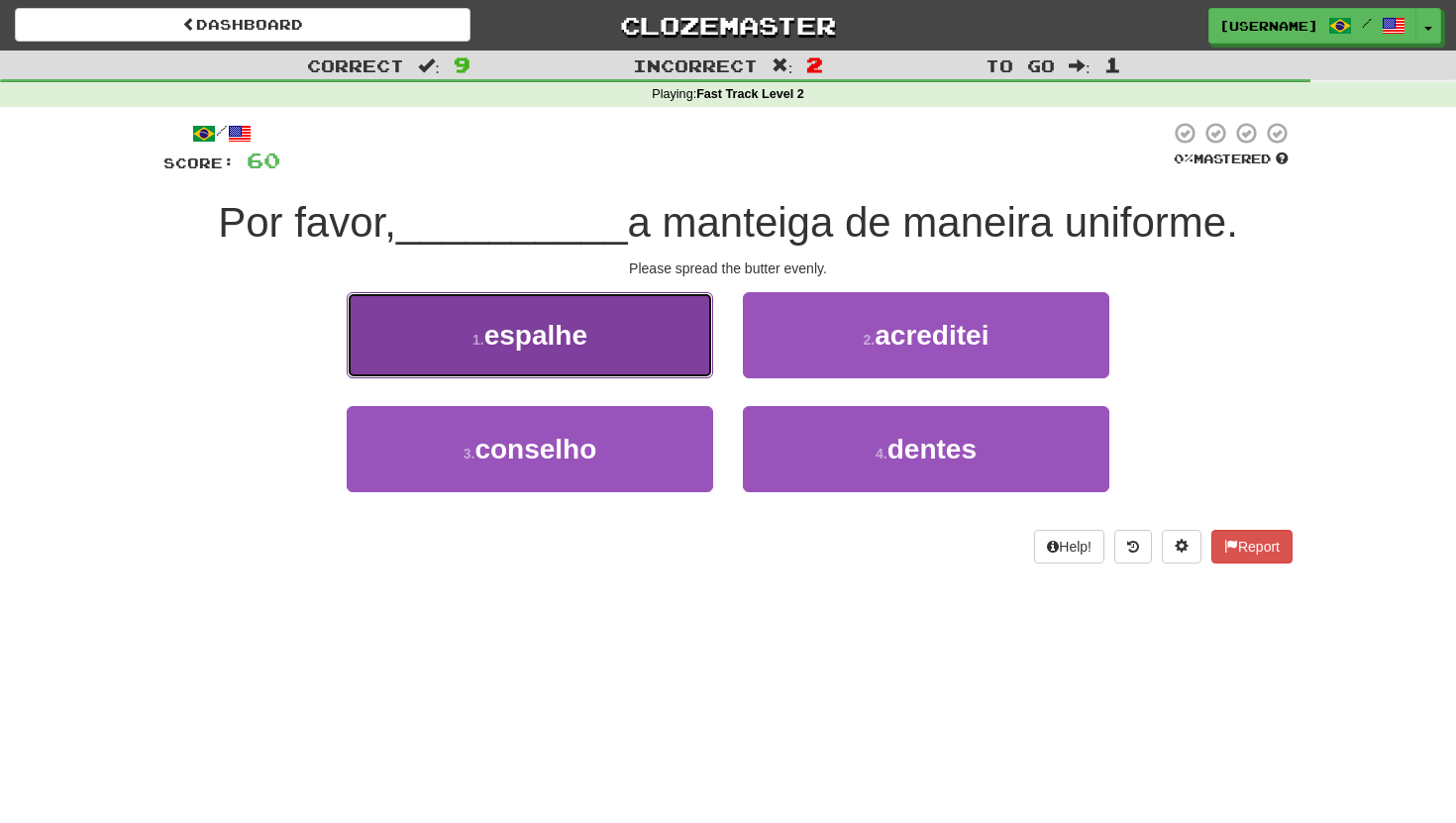 click on "1 .  espalhe" at bounding box center (530, 335) 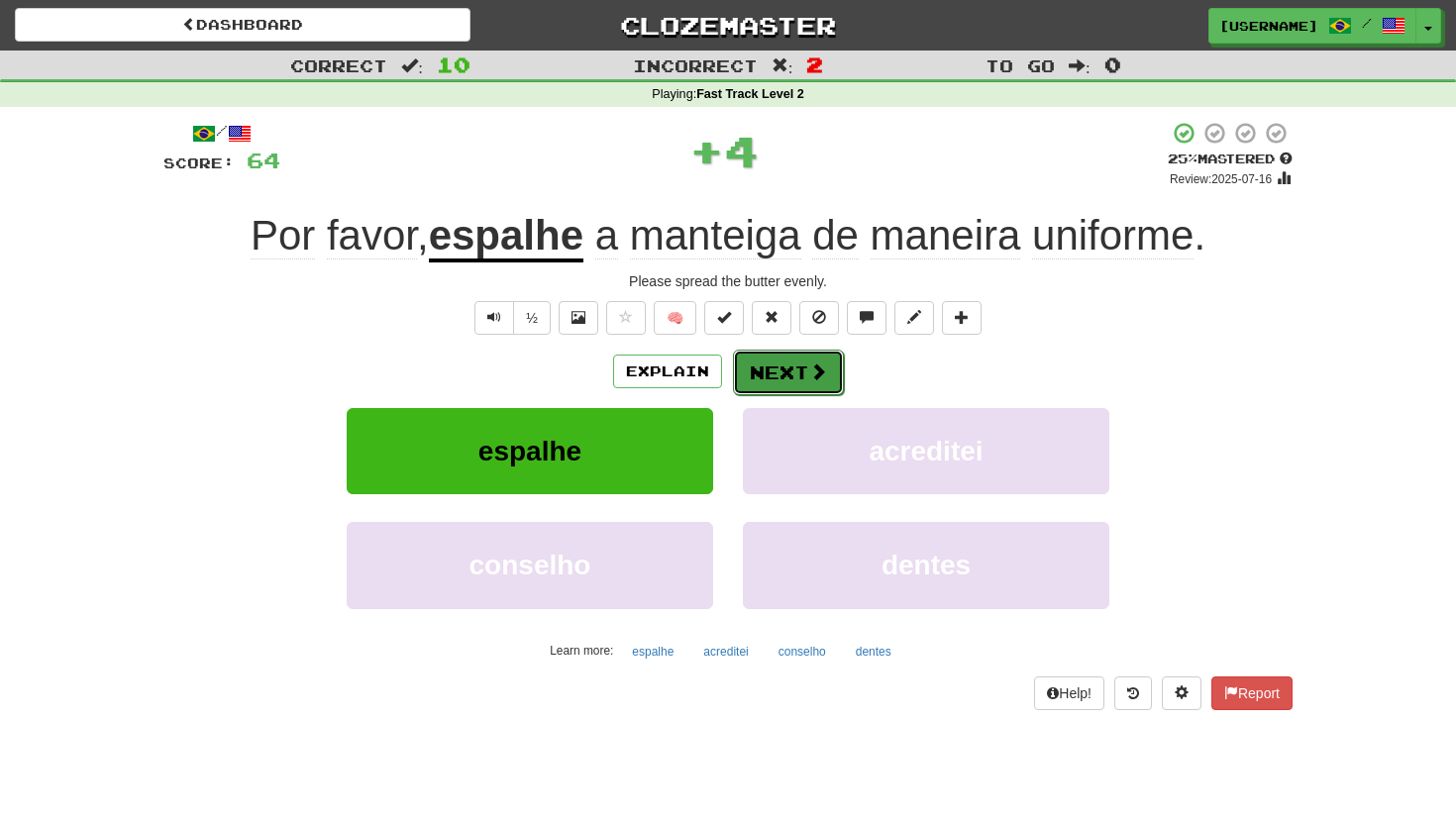 click on "Next" at bounding box center [788, 372] 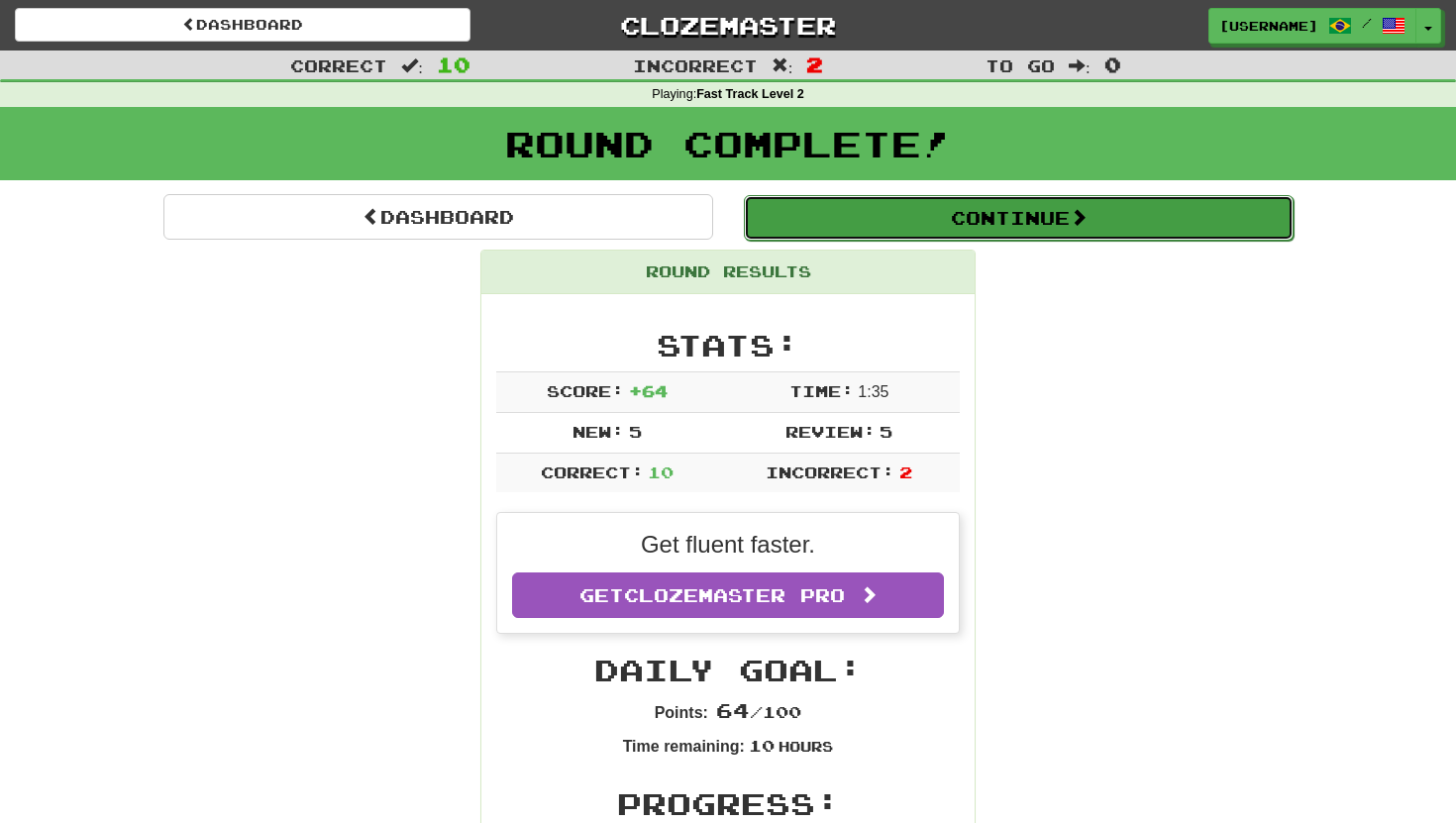 click on "Continue" at bounding box center (1018, 218) 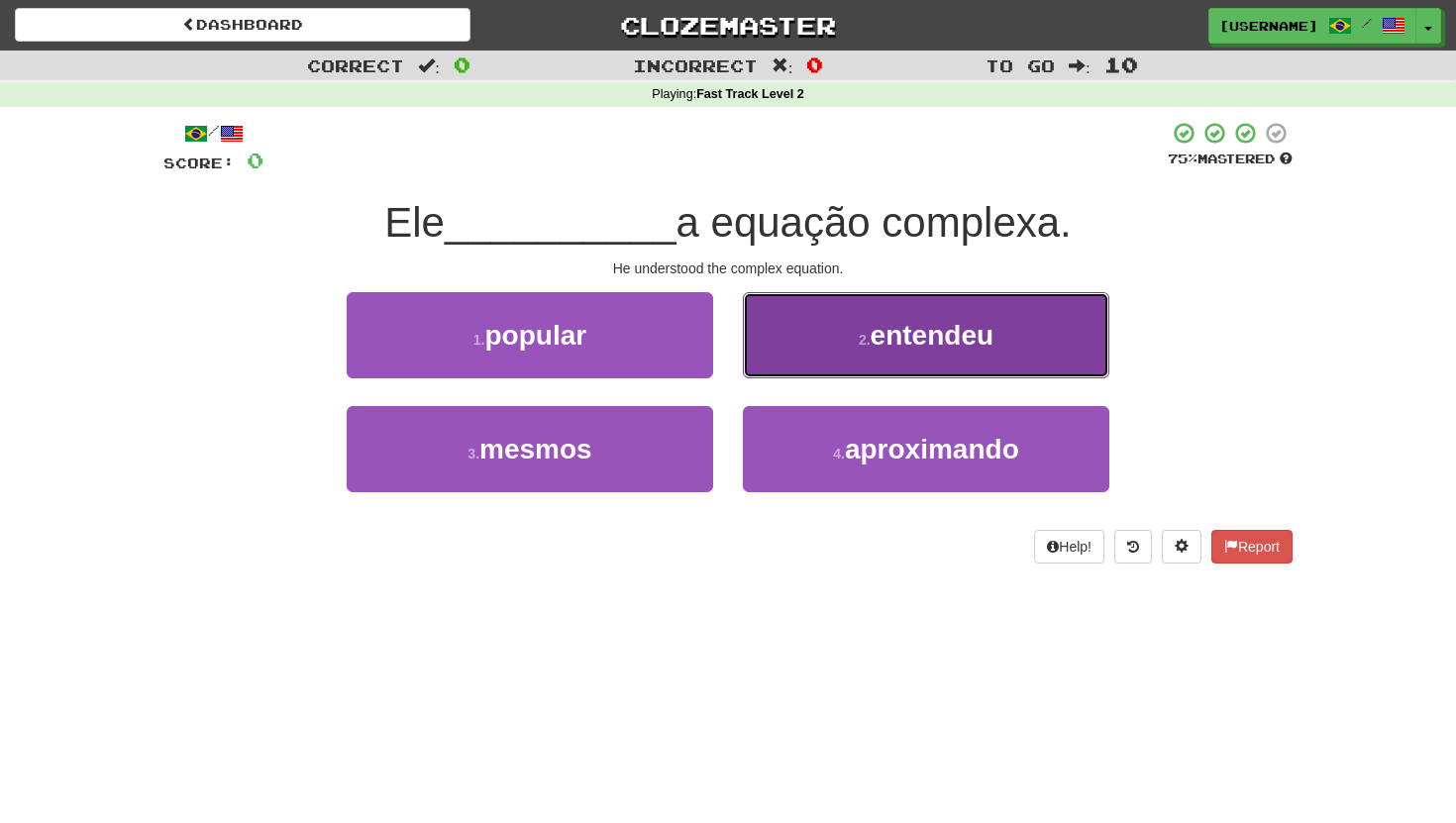 click on "2 .  entendeu" at bounding box center [926, 335] 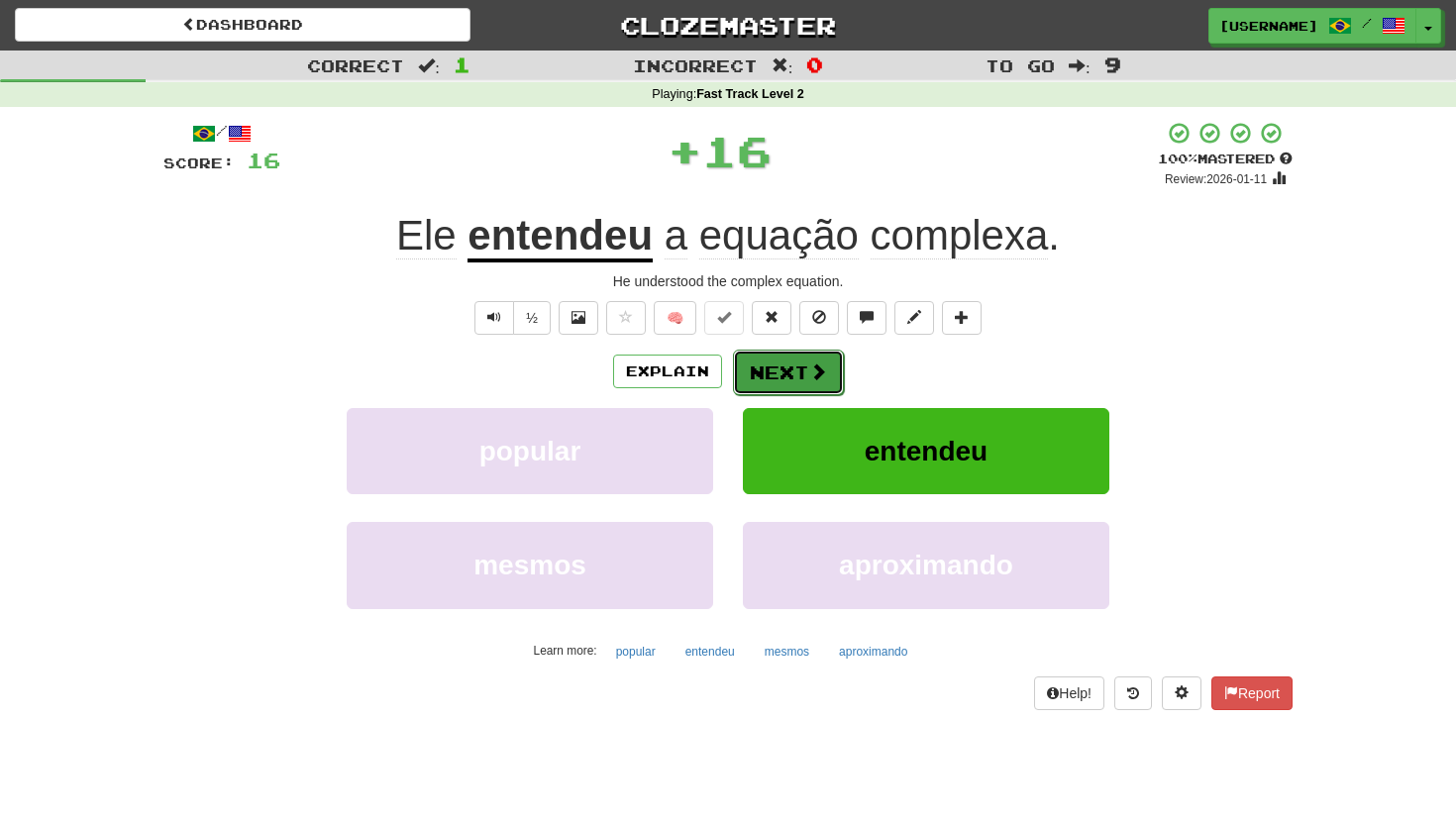 click on "Next" at bounding box center [788, 372] 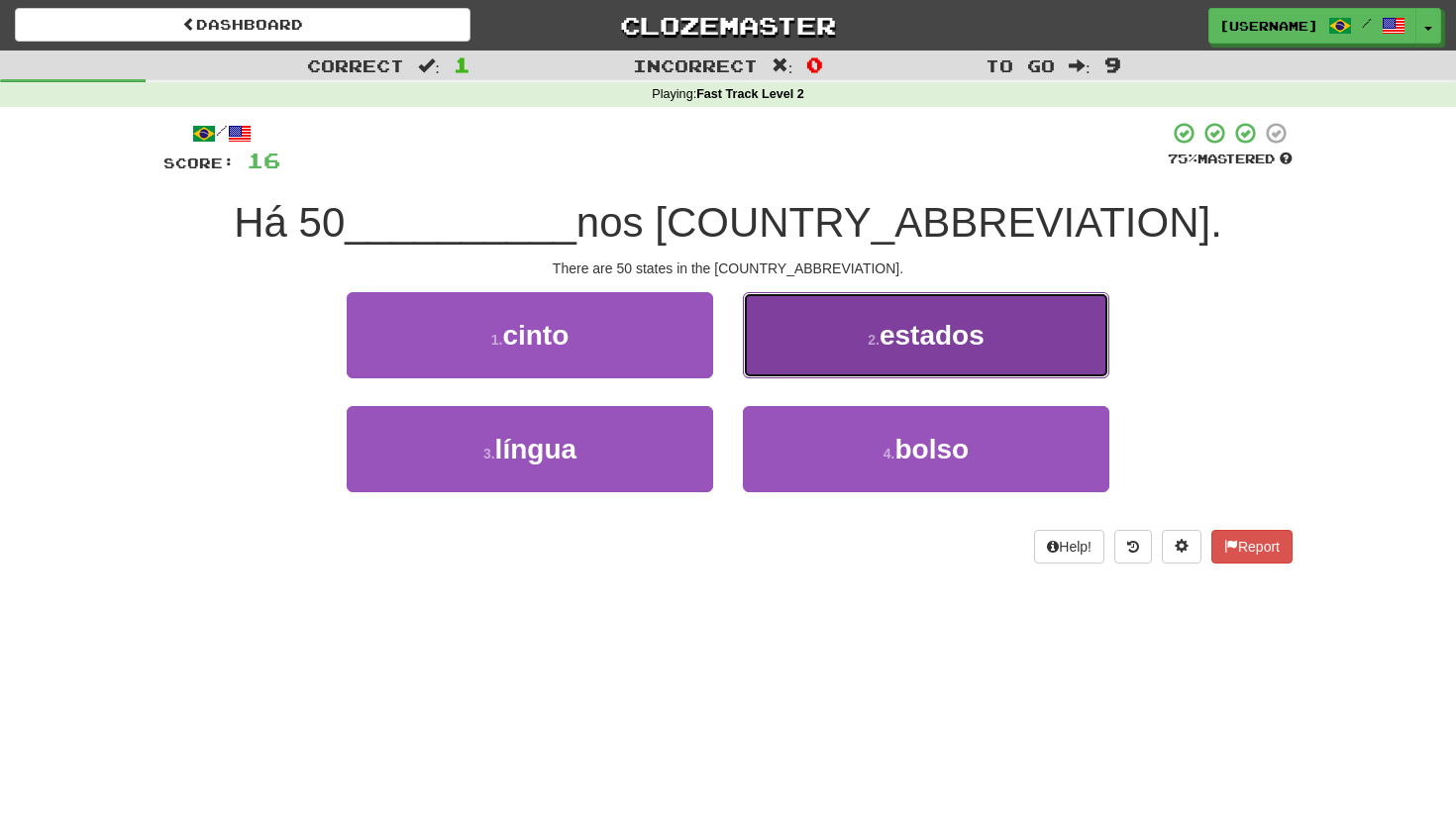 click on "2 .  estados" at bounding box center (926, 335) 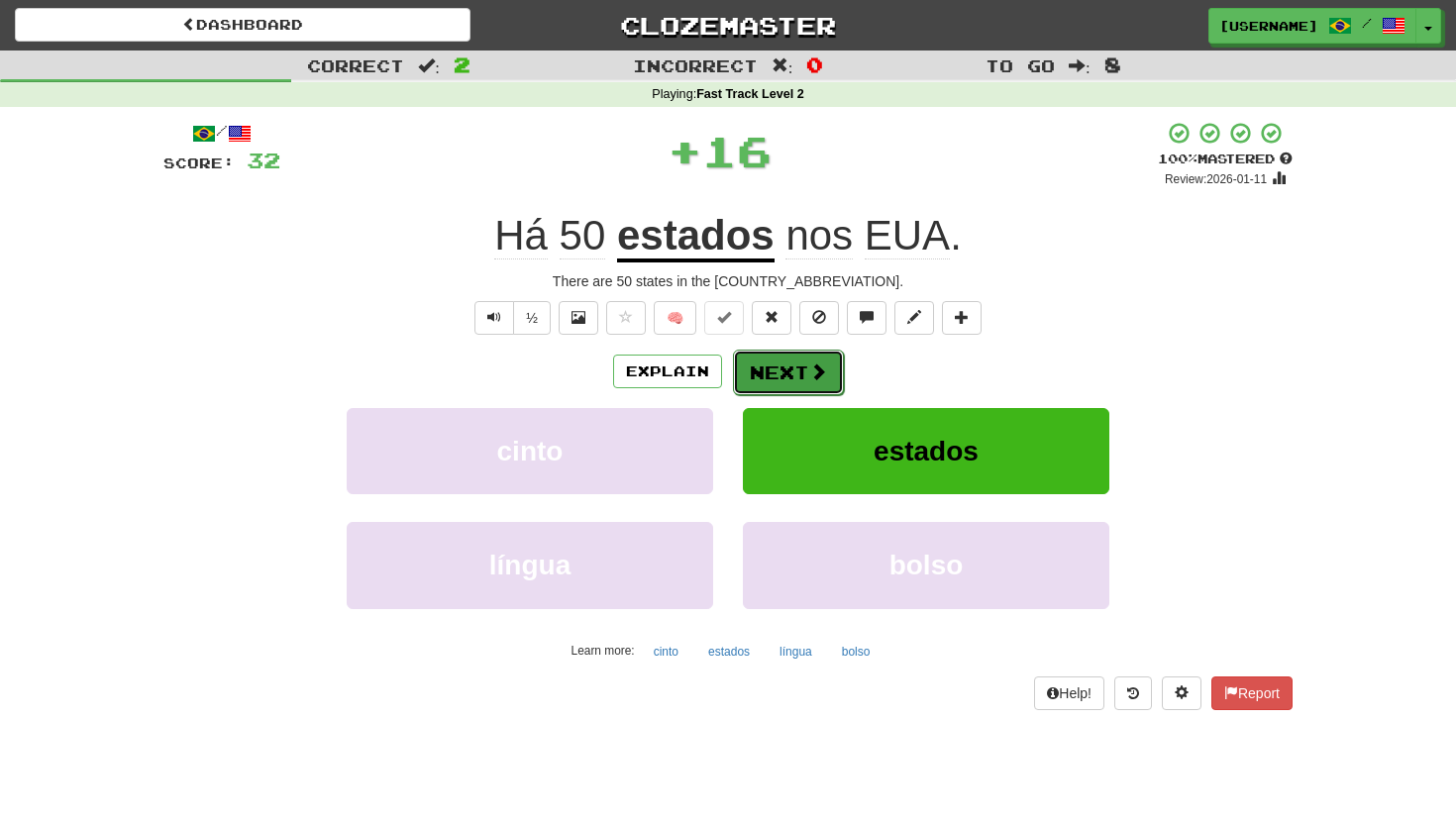 click on "Next" at bounding box center (788, 372) 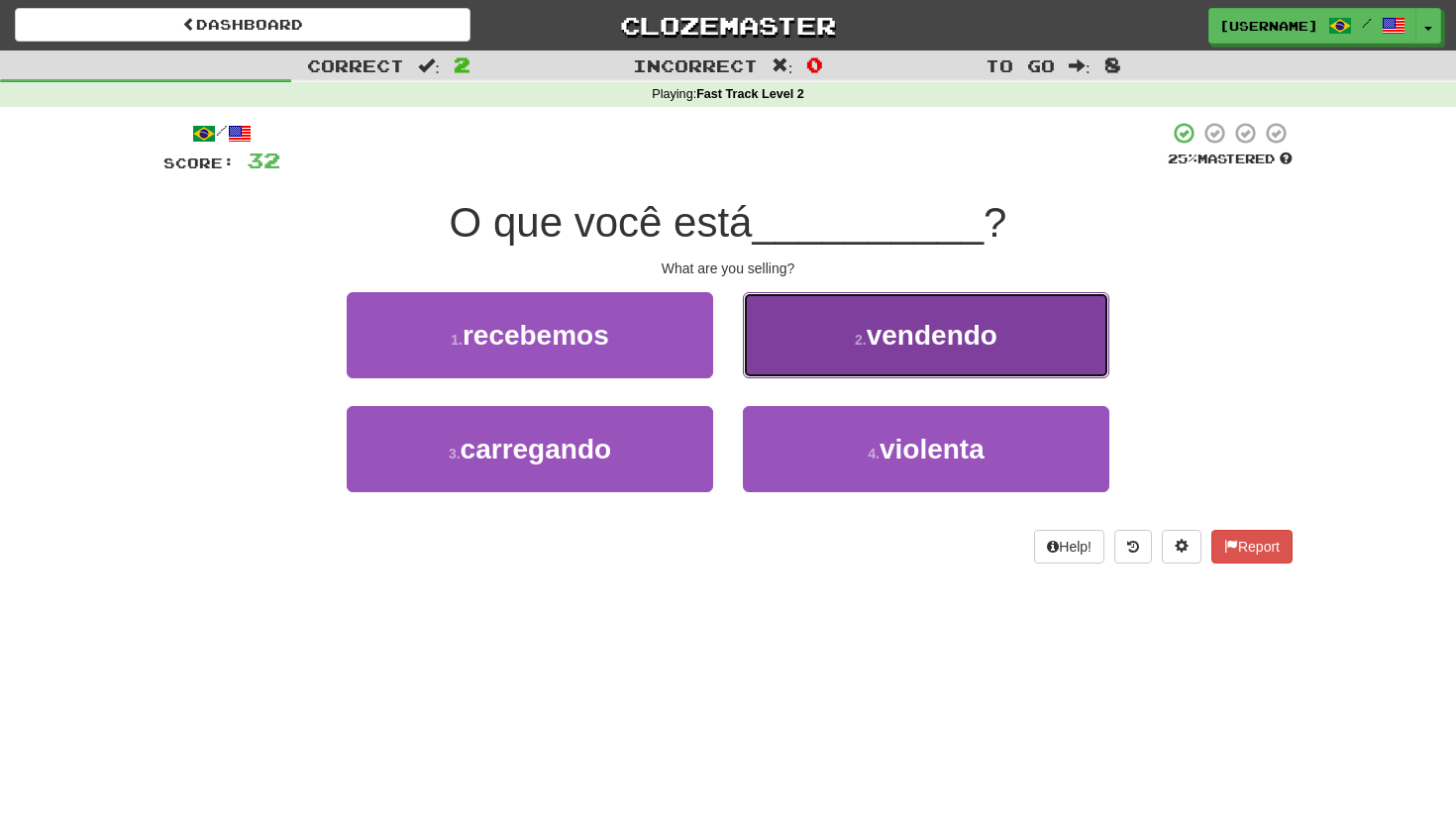 click on "2 .  vendendo" at bounding box center [926, 335] 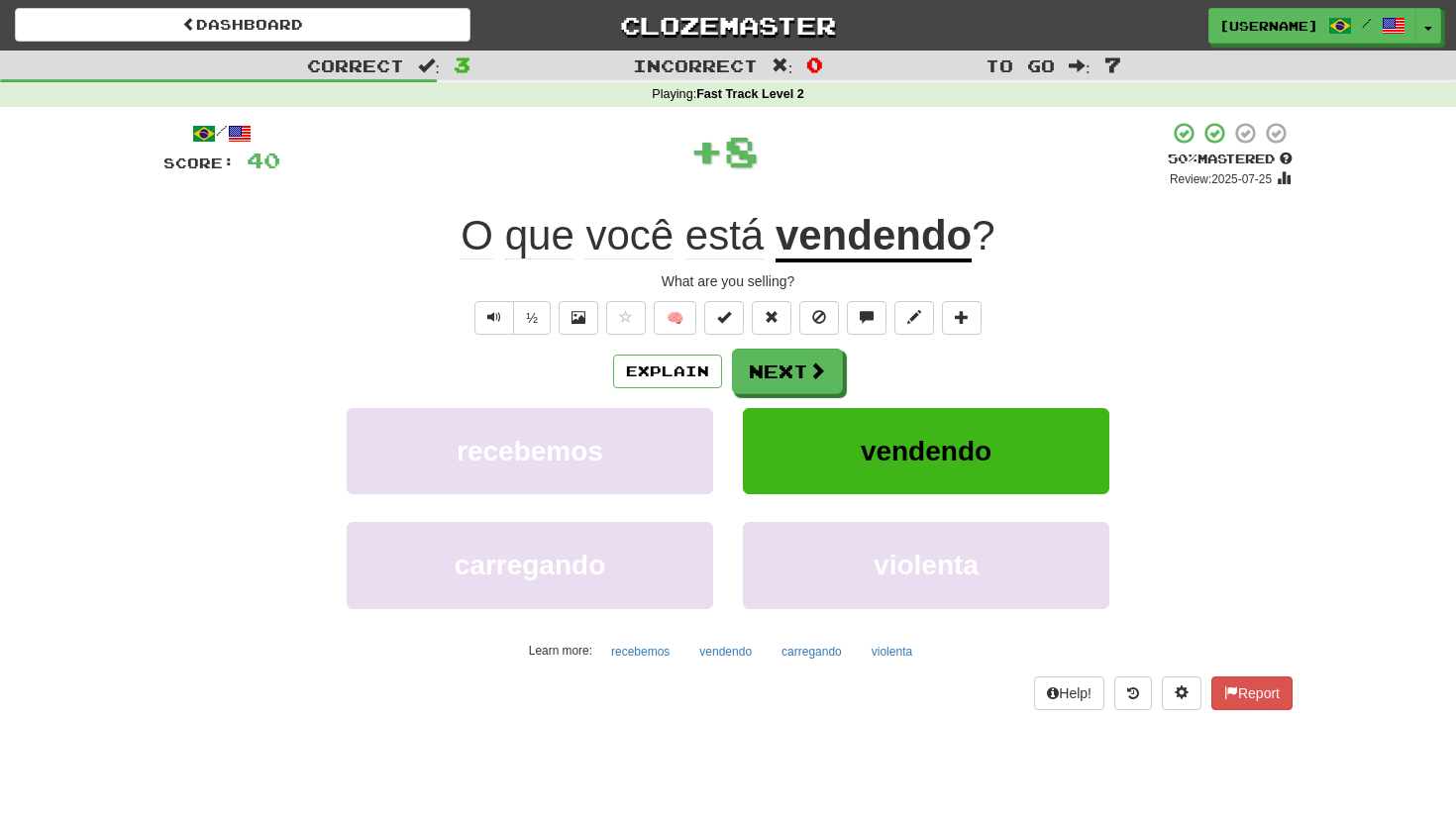 click on "Explain Next recebemos vendendo carregando violenta Learn more: recebemos vendendo carregando violenta" at bounding box center (728, 507) 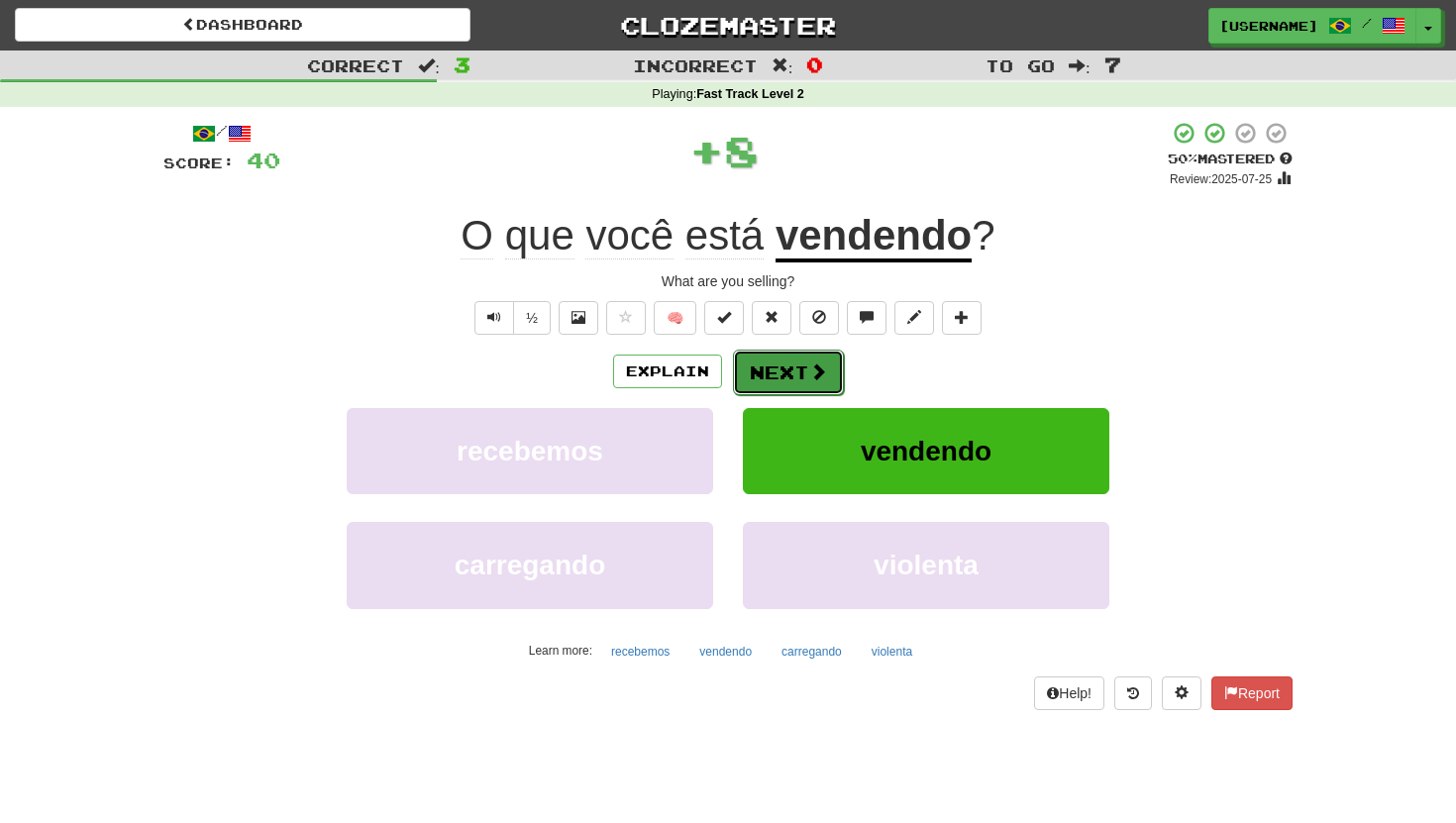 click on "Next" at bounding box center (788, 372) 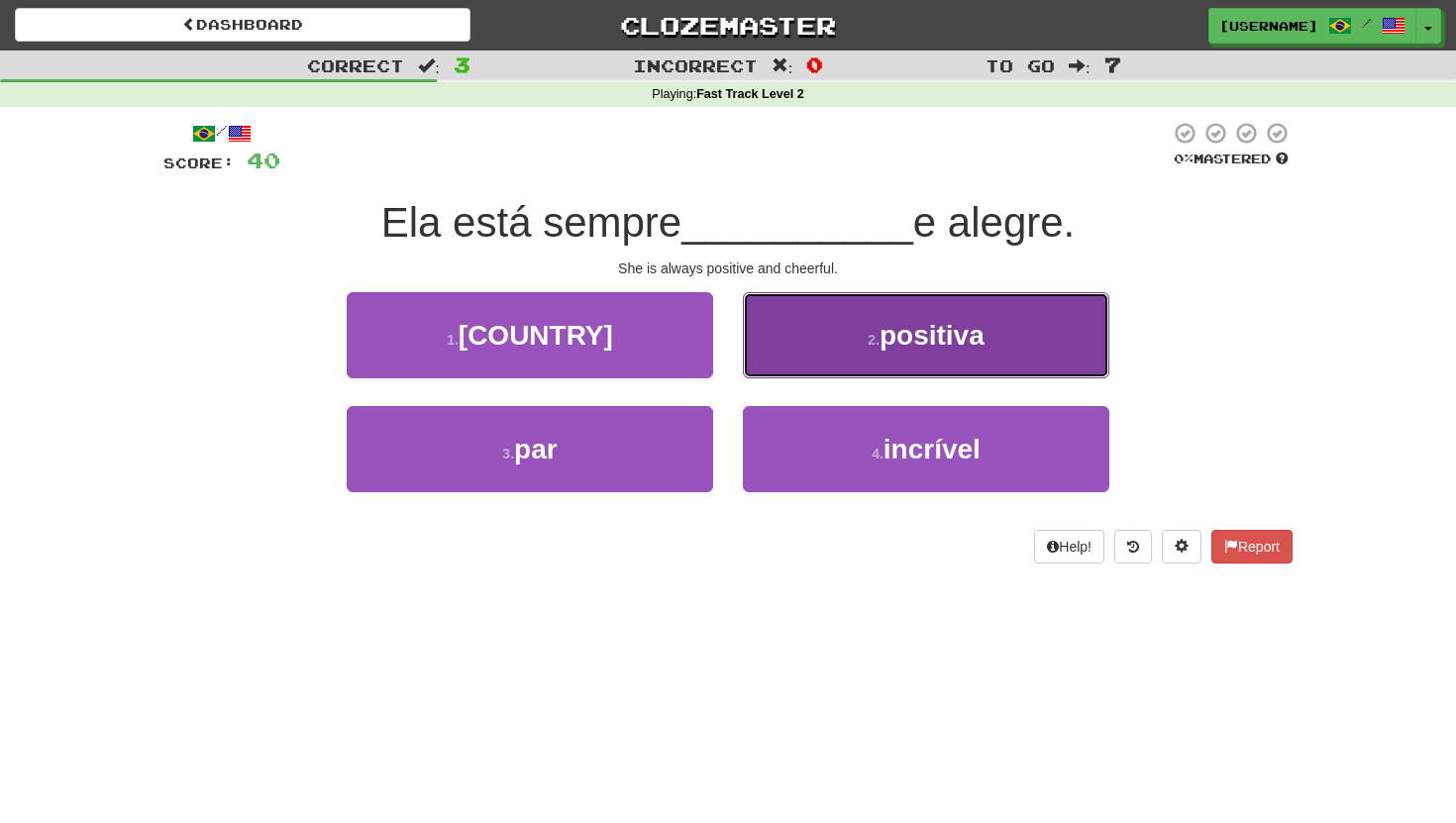 click on "positiva" at bounding box center [932, 335] 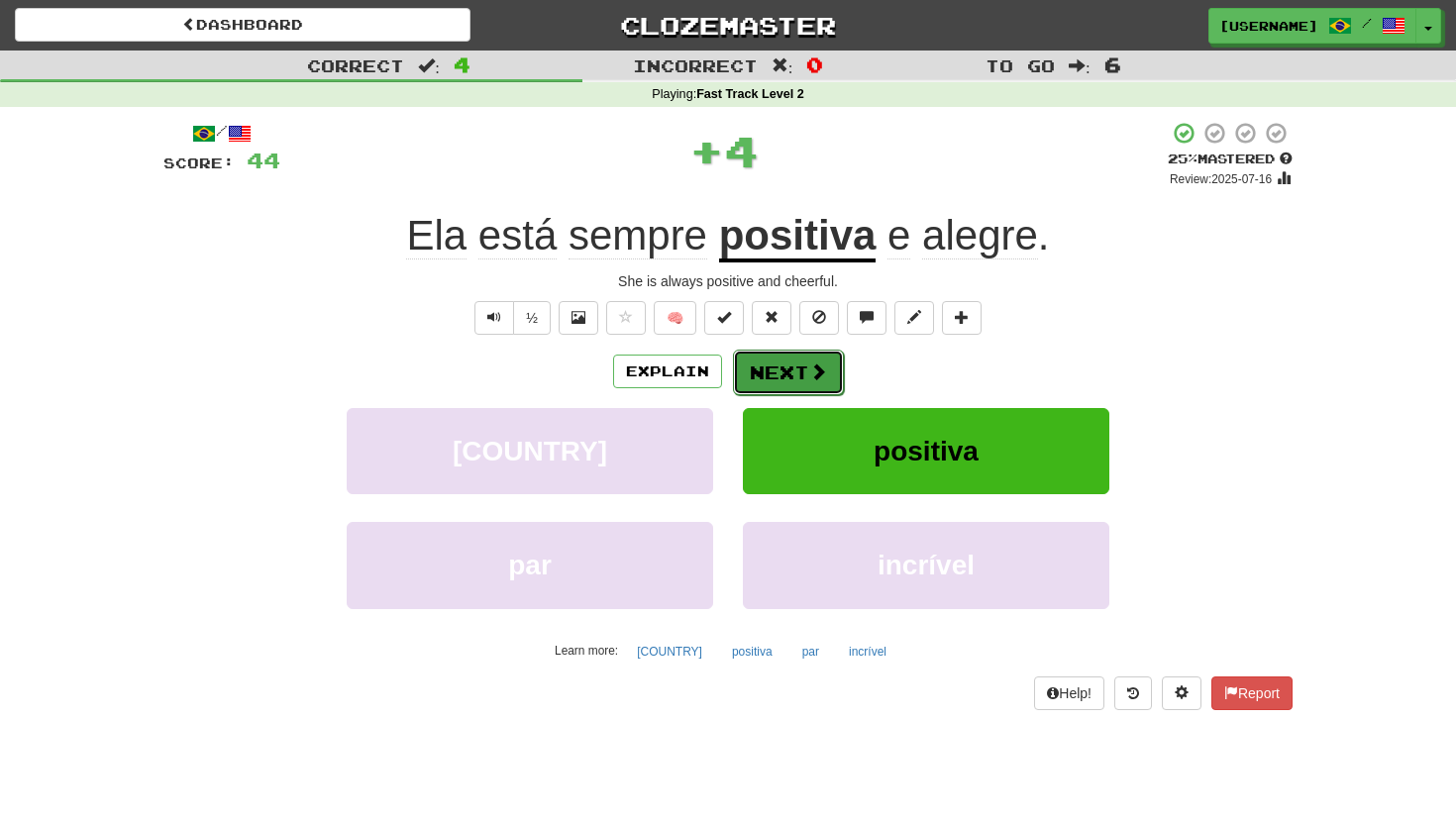 click on "Next" at bounding box center [788, 372] 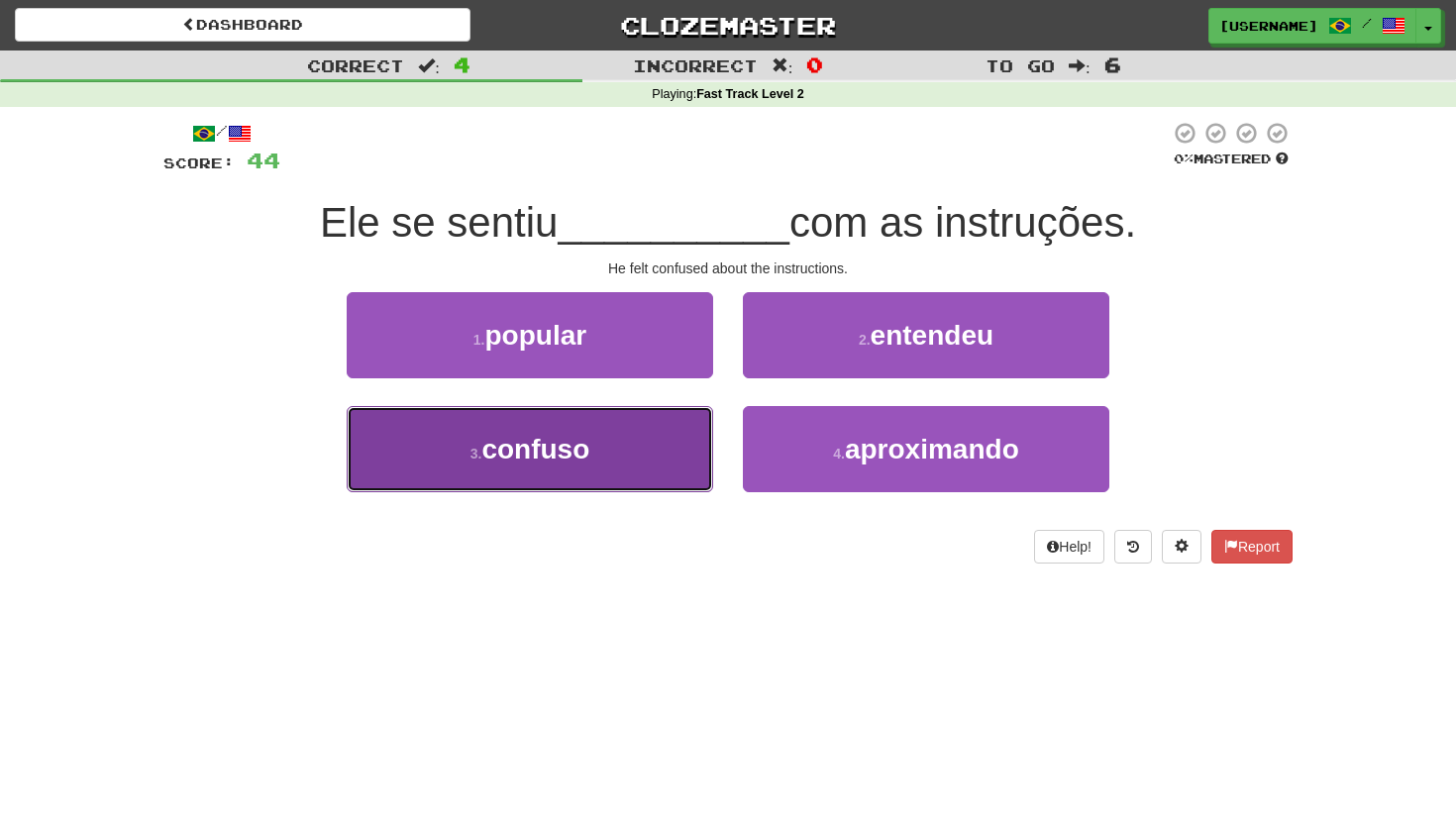 click on "3 .  confuso" at bounding box center (530, 449) 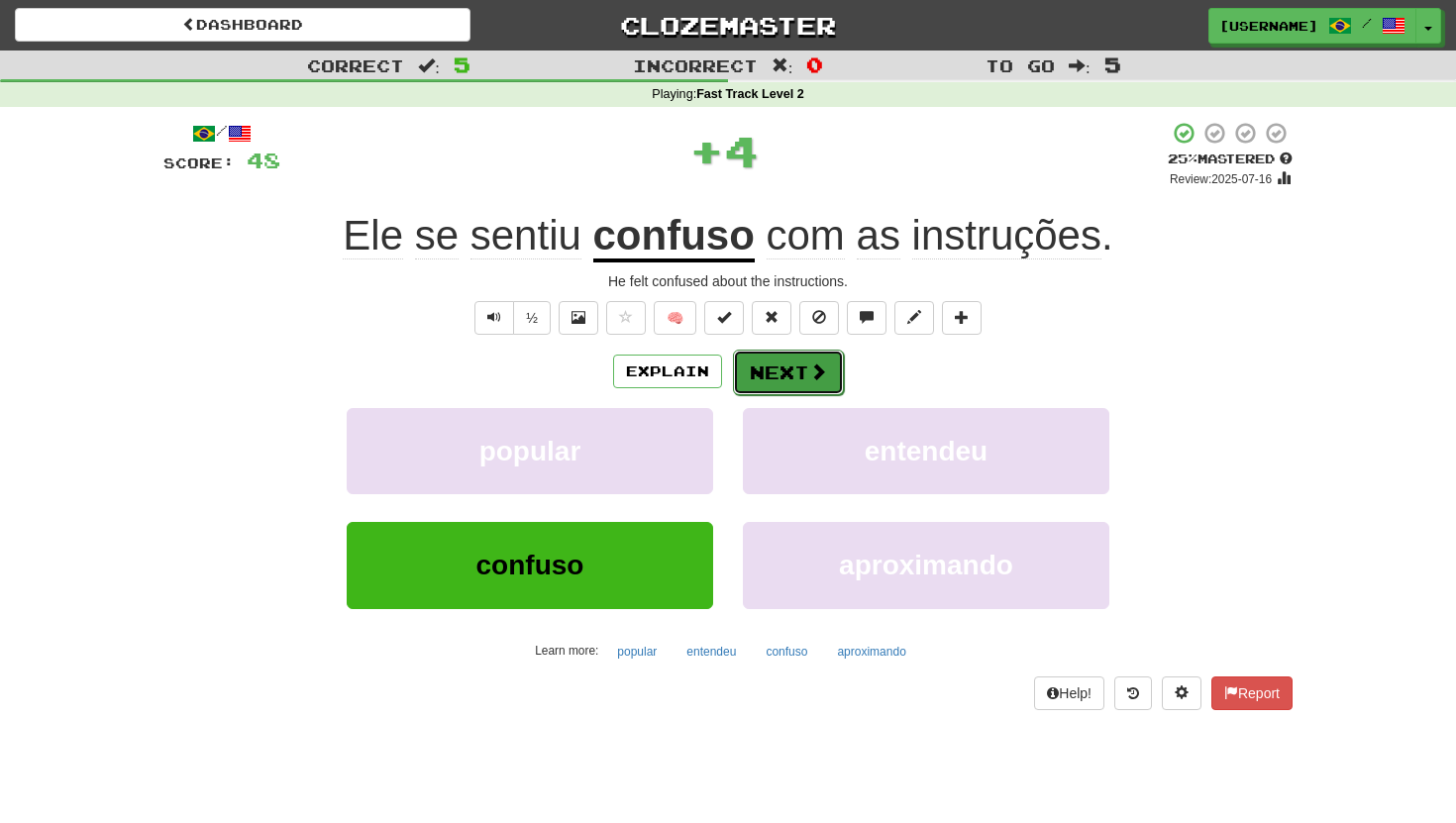 click on "Next" at bounding box center [788, 372] 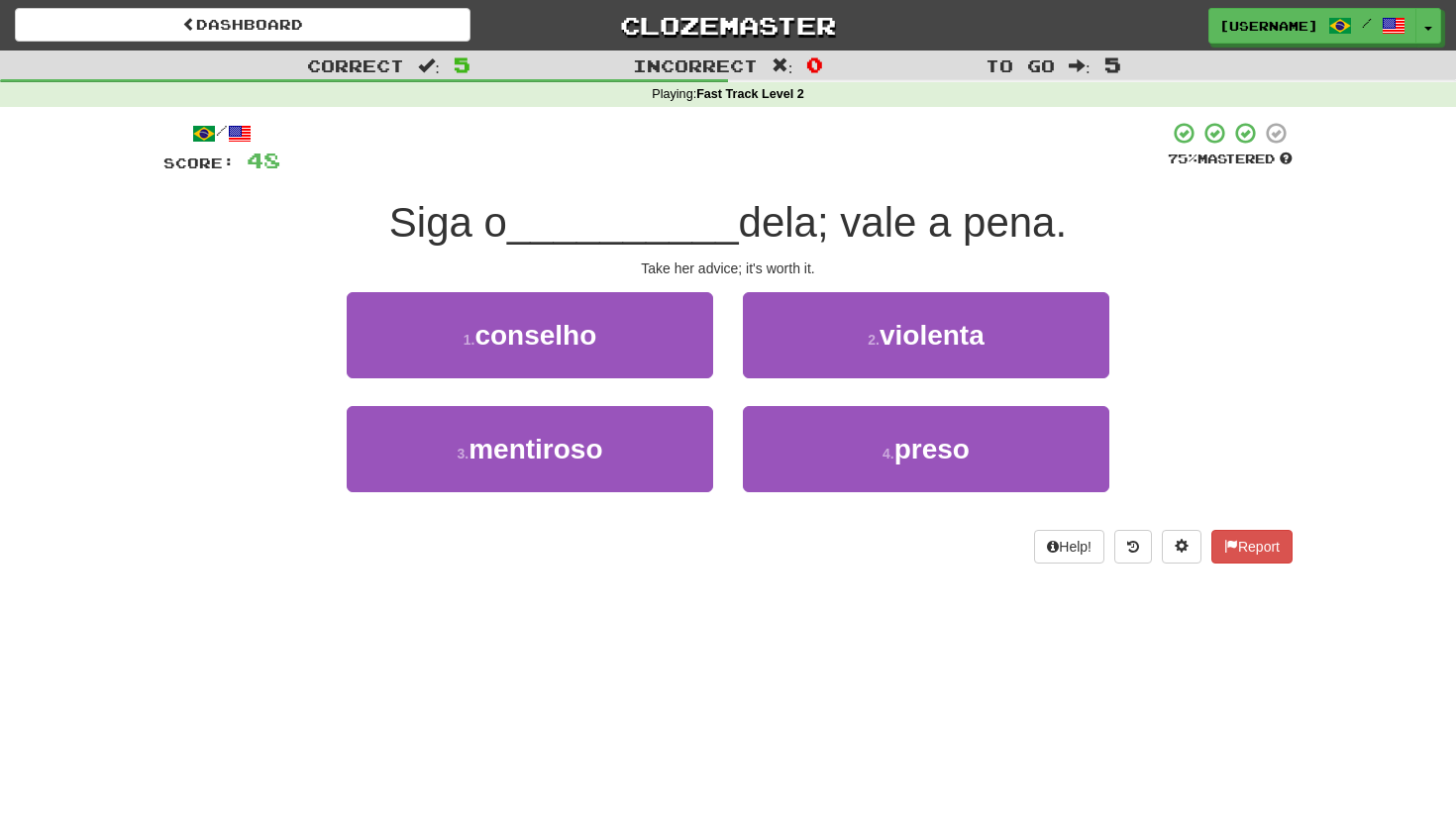 click on "1 .  conselho" at bounding box center (530, 349) 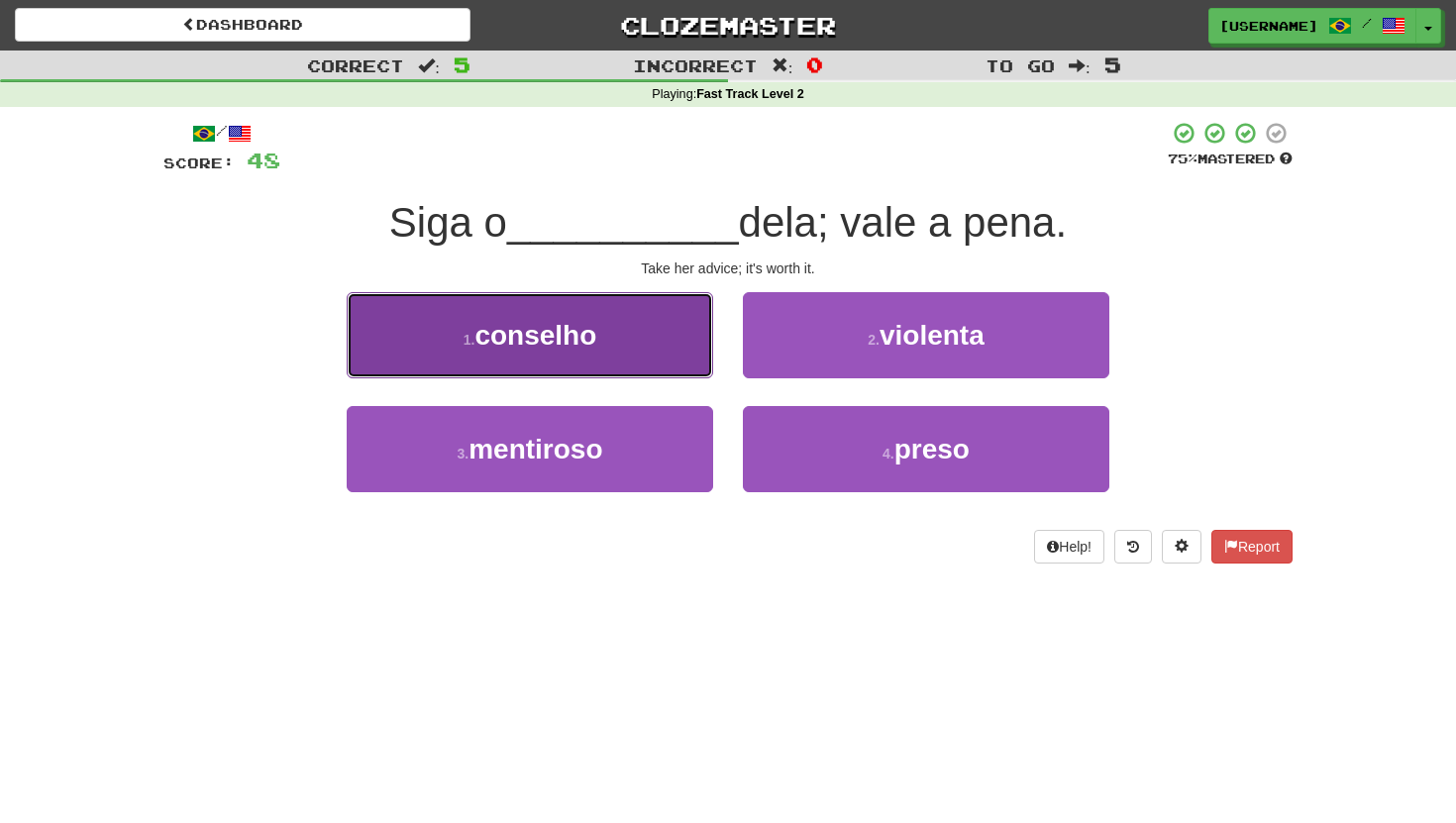 click on "1 .  conselho" at bounding box center [530, 335] 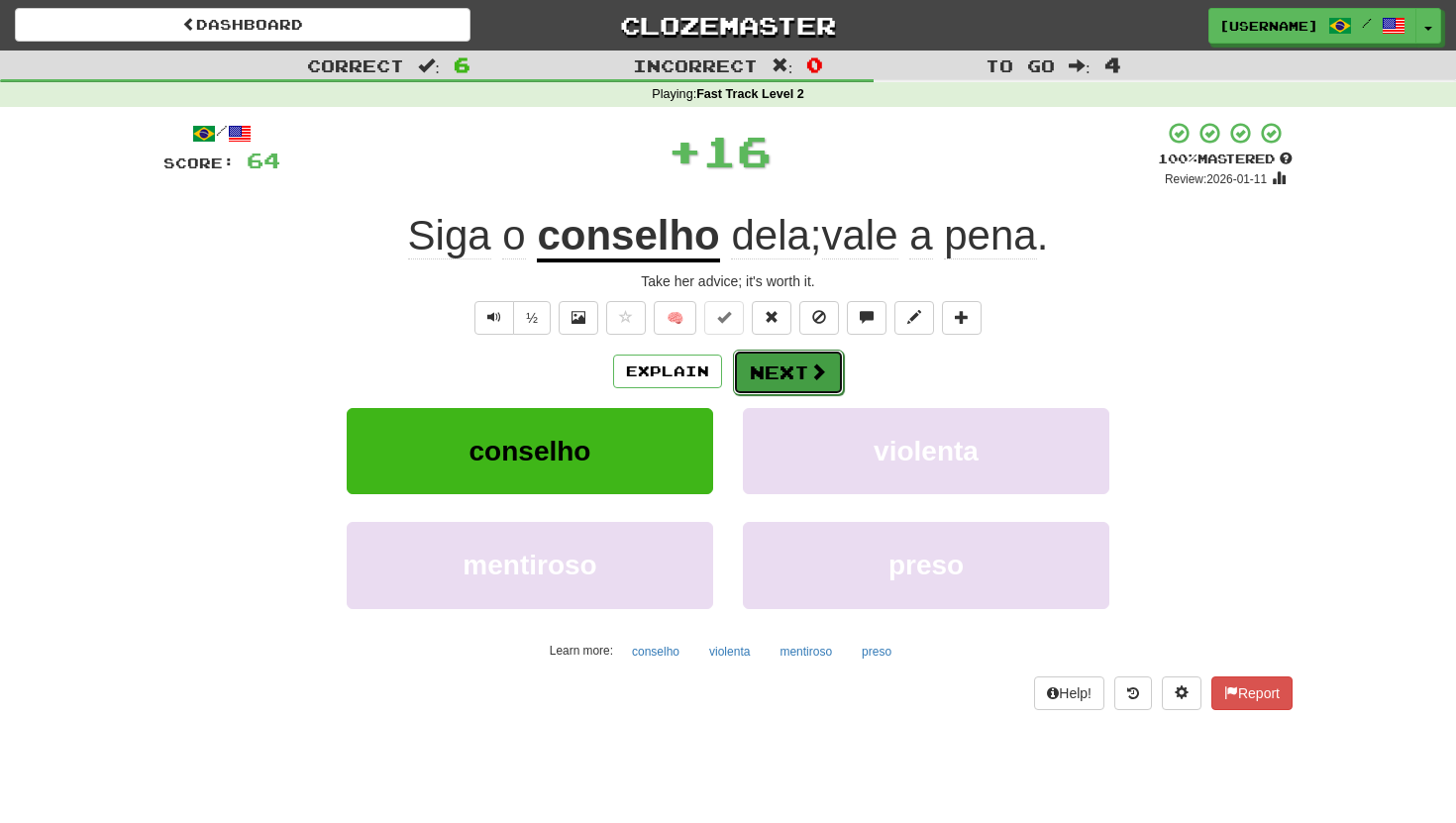 click on "Next" at bounding box center (788, 372) 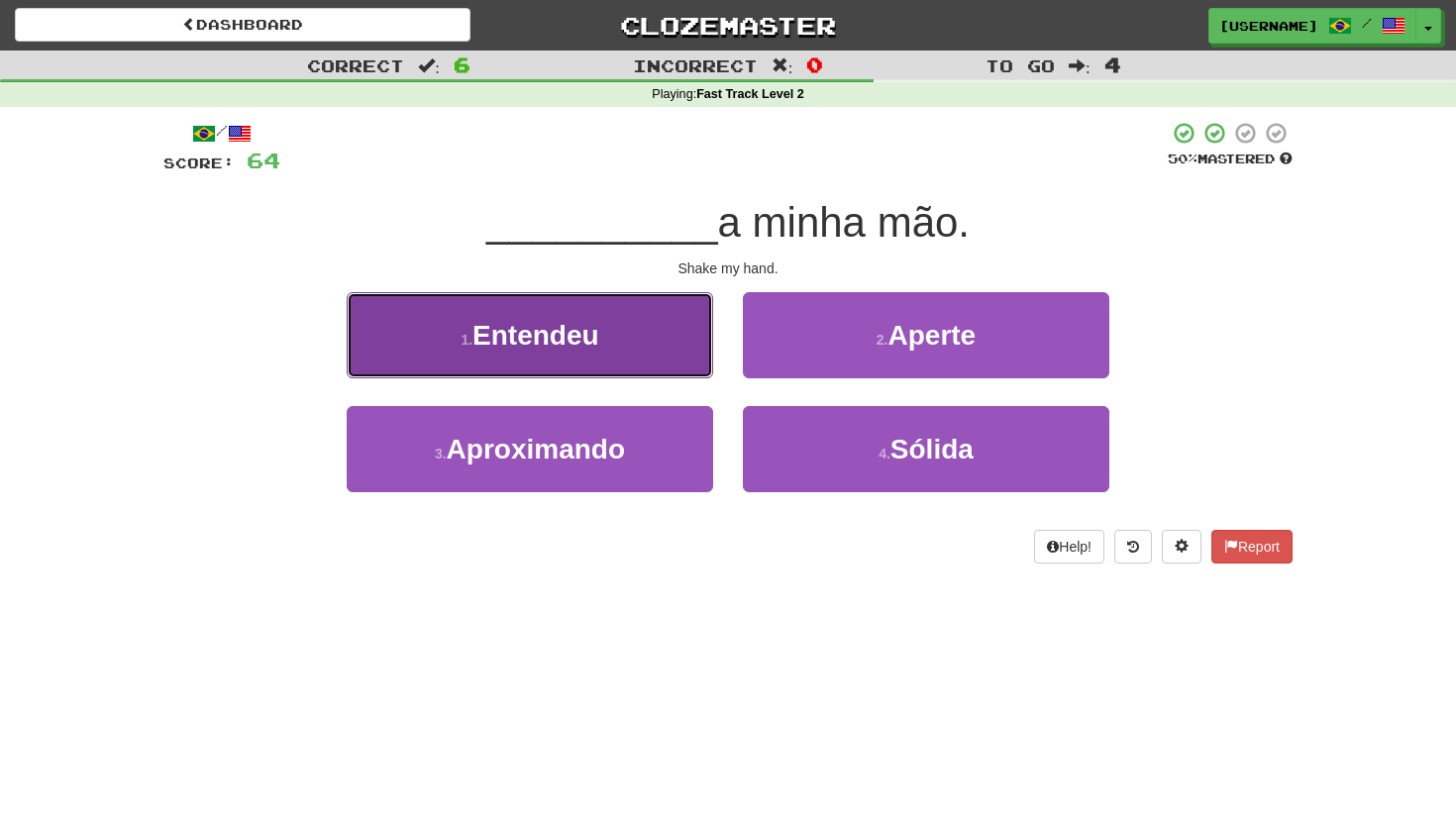 click on "1 .  Entendeu" at bounding box center [530, 335] 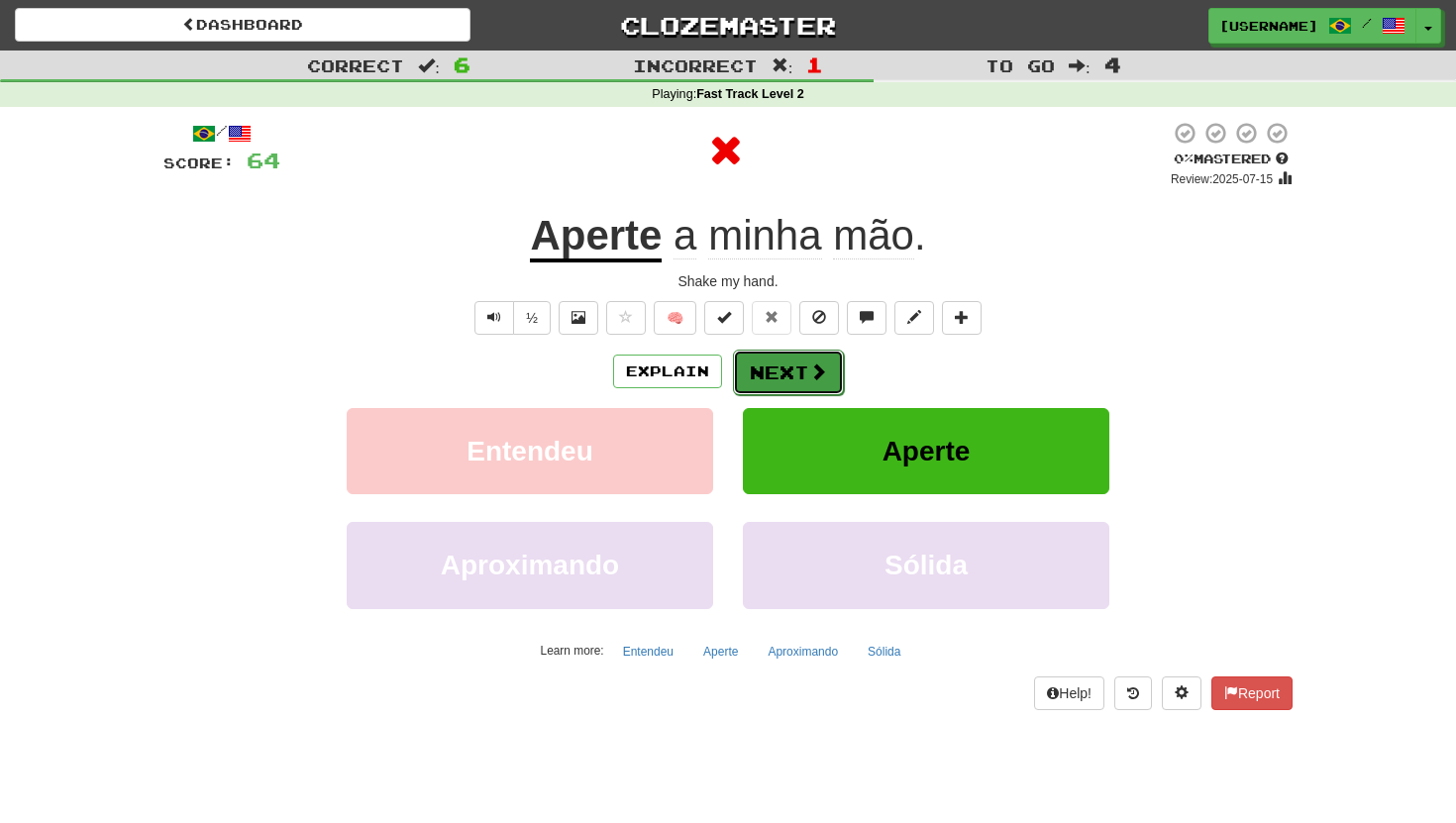 click on "Next" at bounding box center (788, 372) 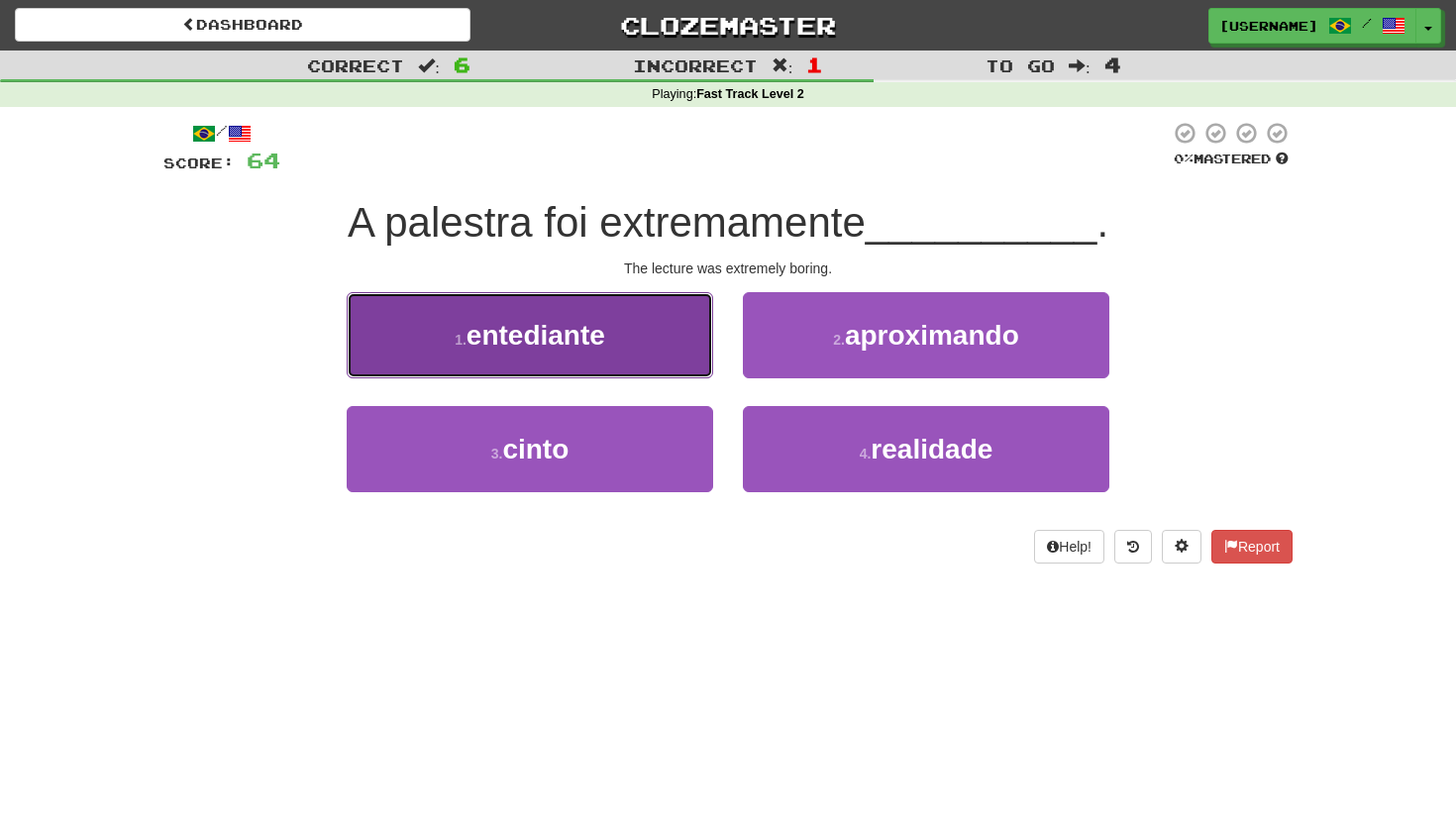 click on "entediante" at bounding box center (536, 335) 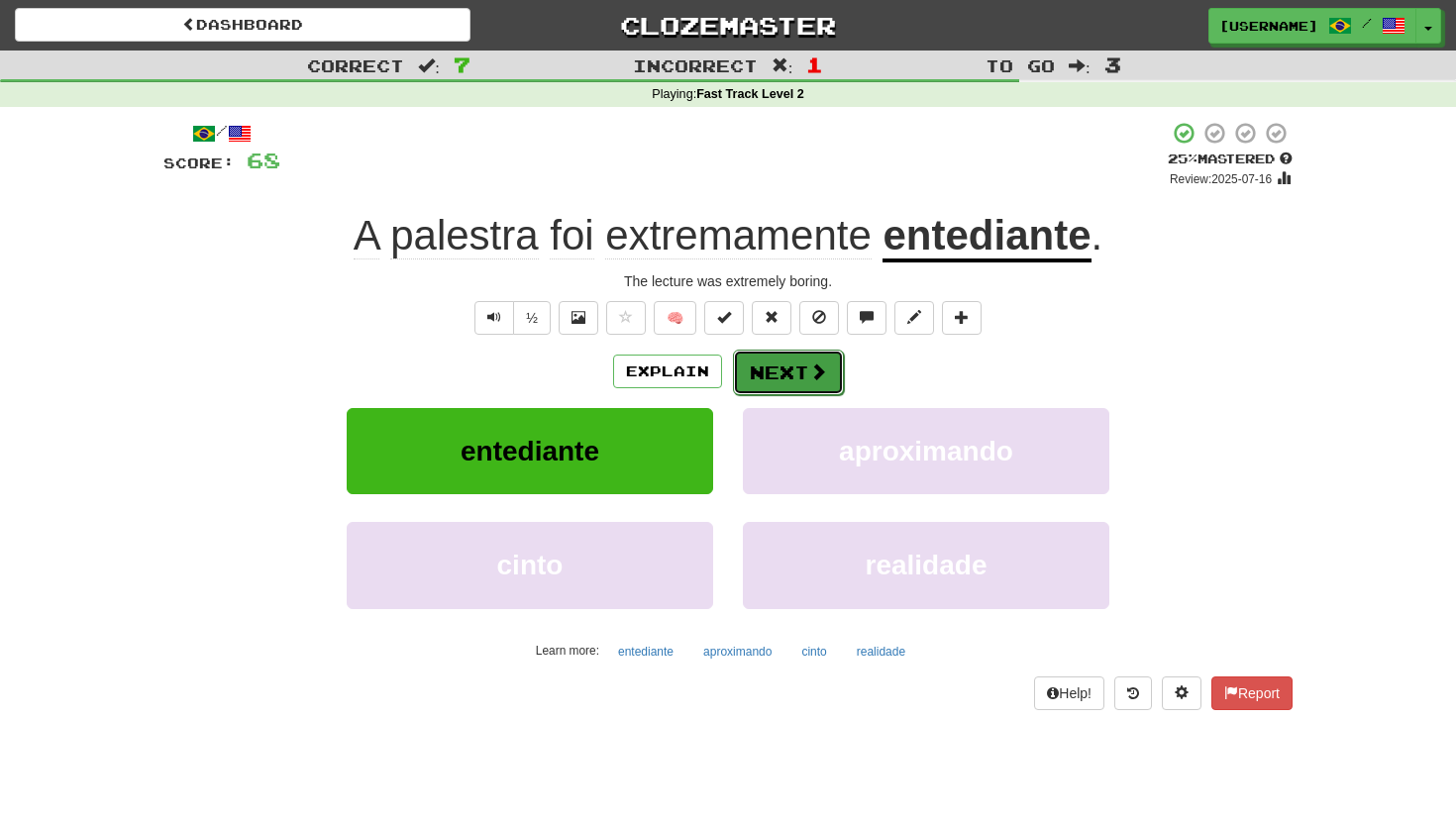 click on "Next" at bounding box center (788, 372) 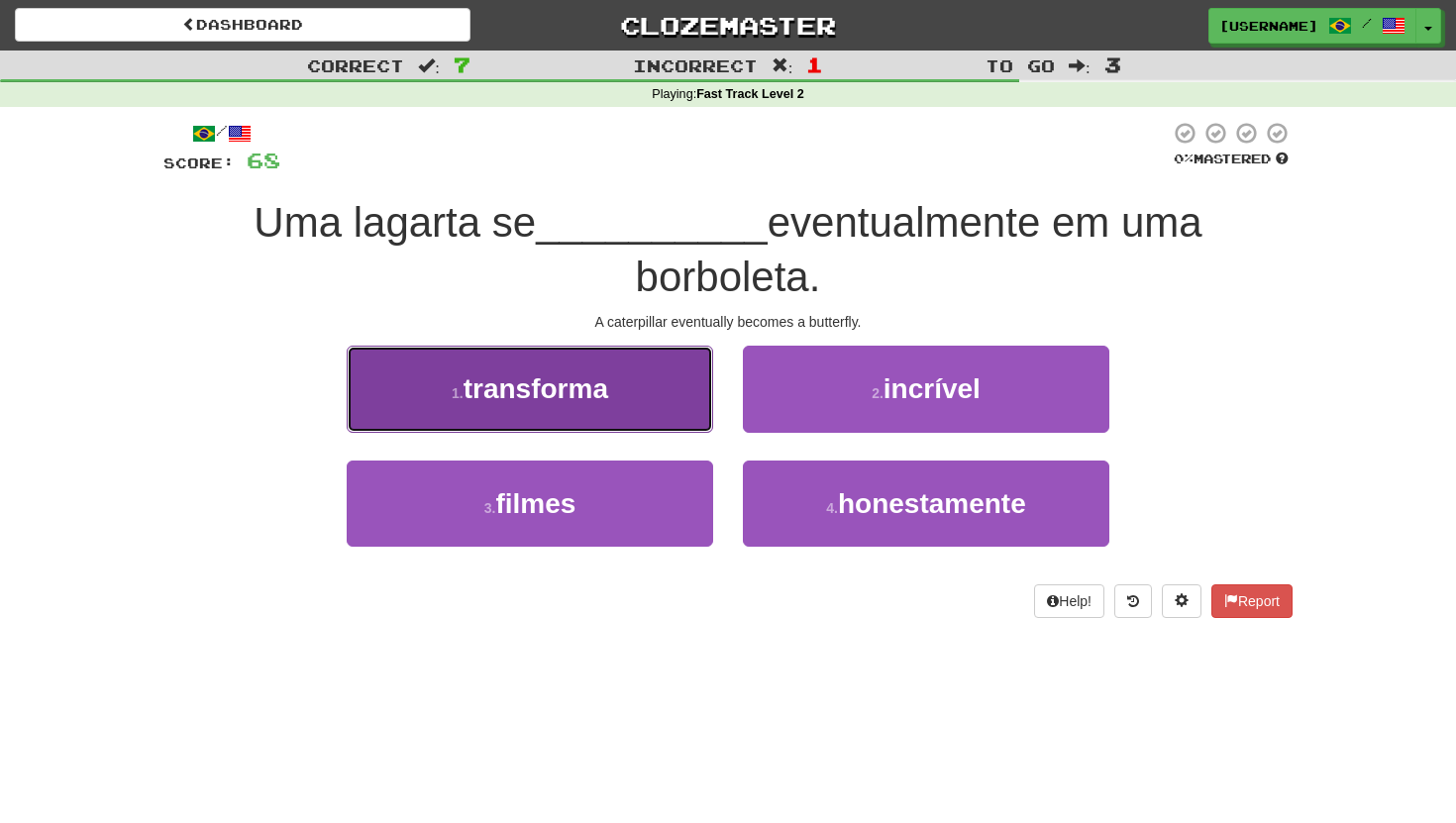 click on "1 .  transforma" at bounding box center (530, 388) 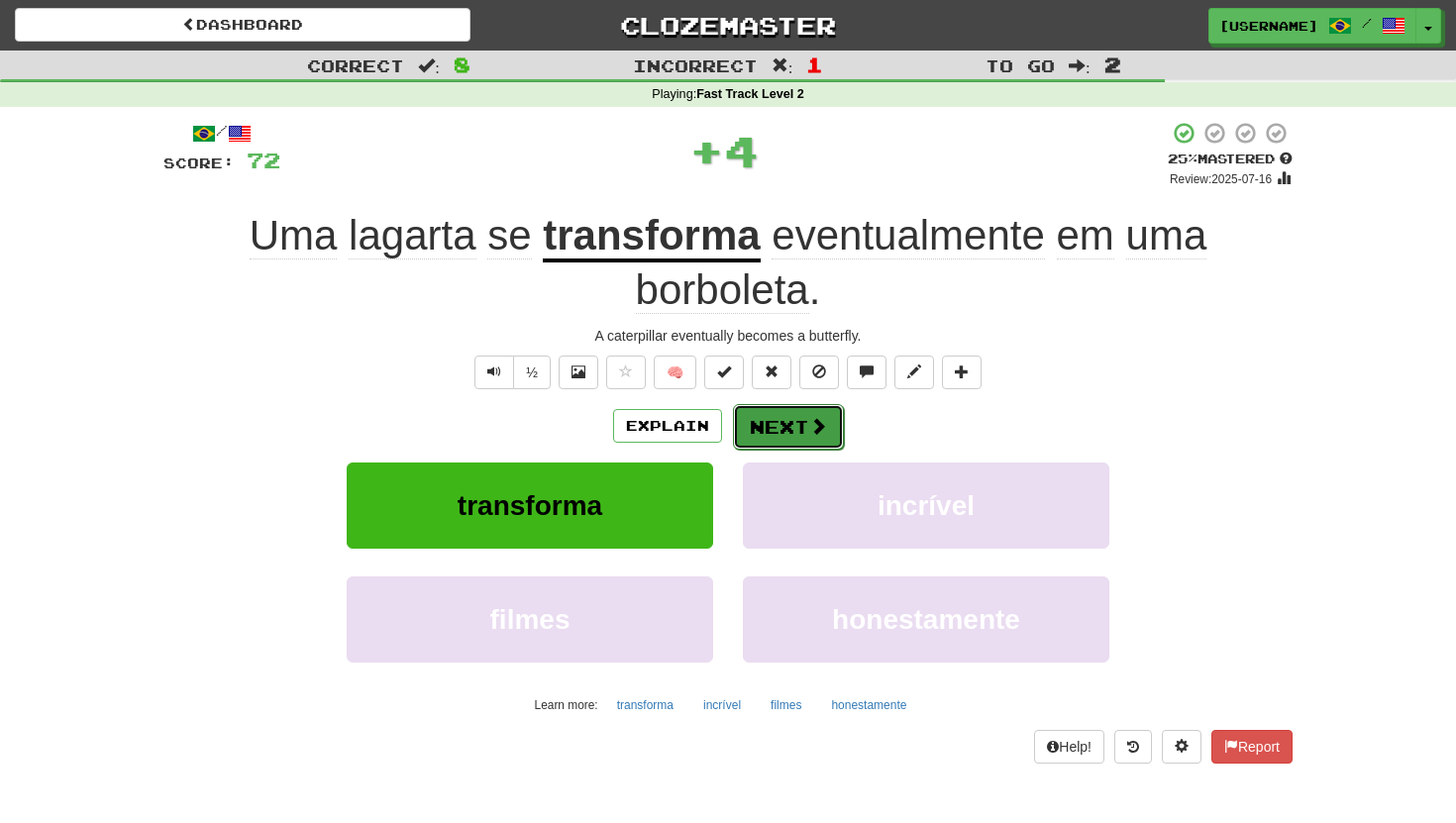 click on "Next" at bounding box center (788, 427) 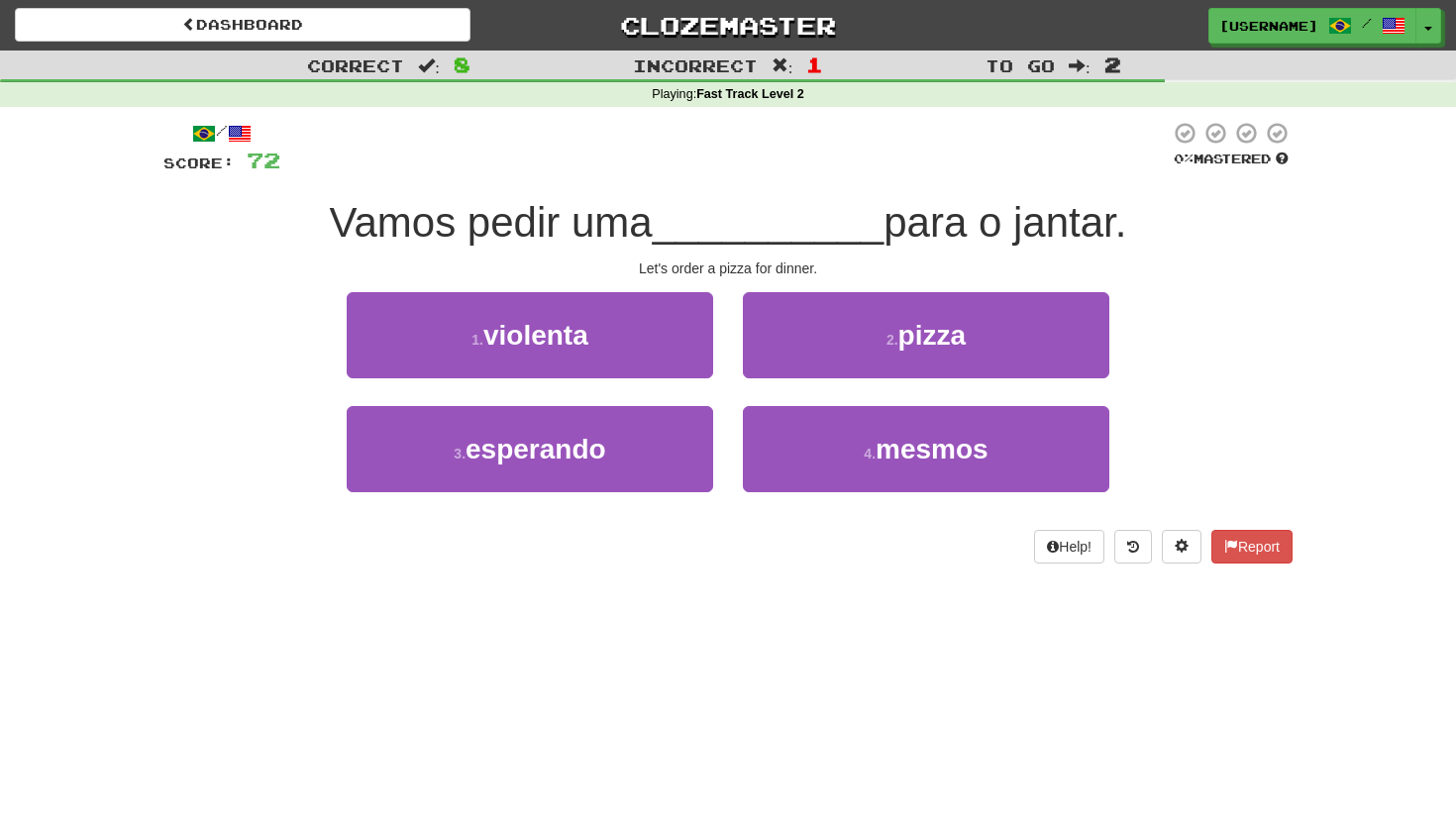 click on "Let's order a pizza for dinner." at bounding box center (728, 268) 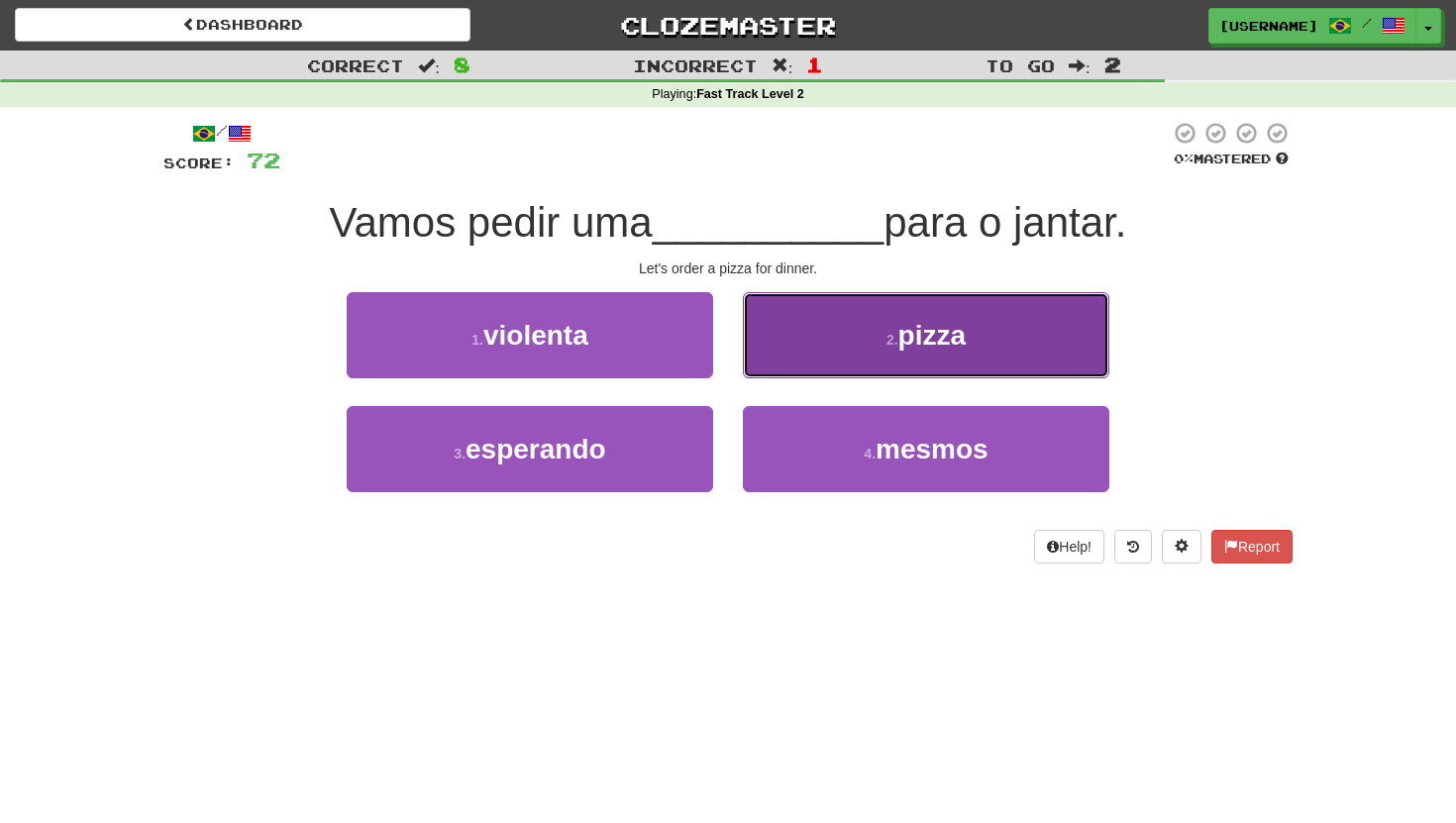 click on "2 .  pizza" at bounding box center [926, 335] 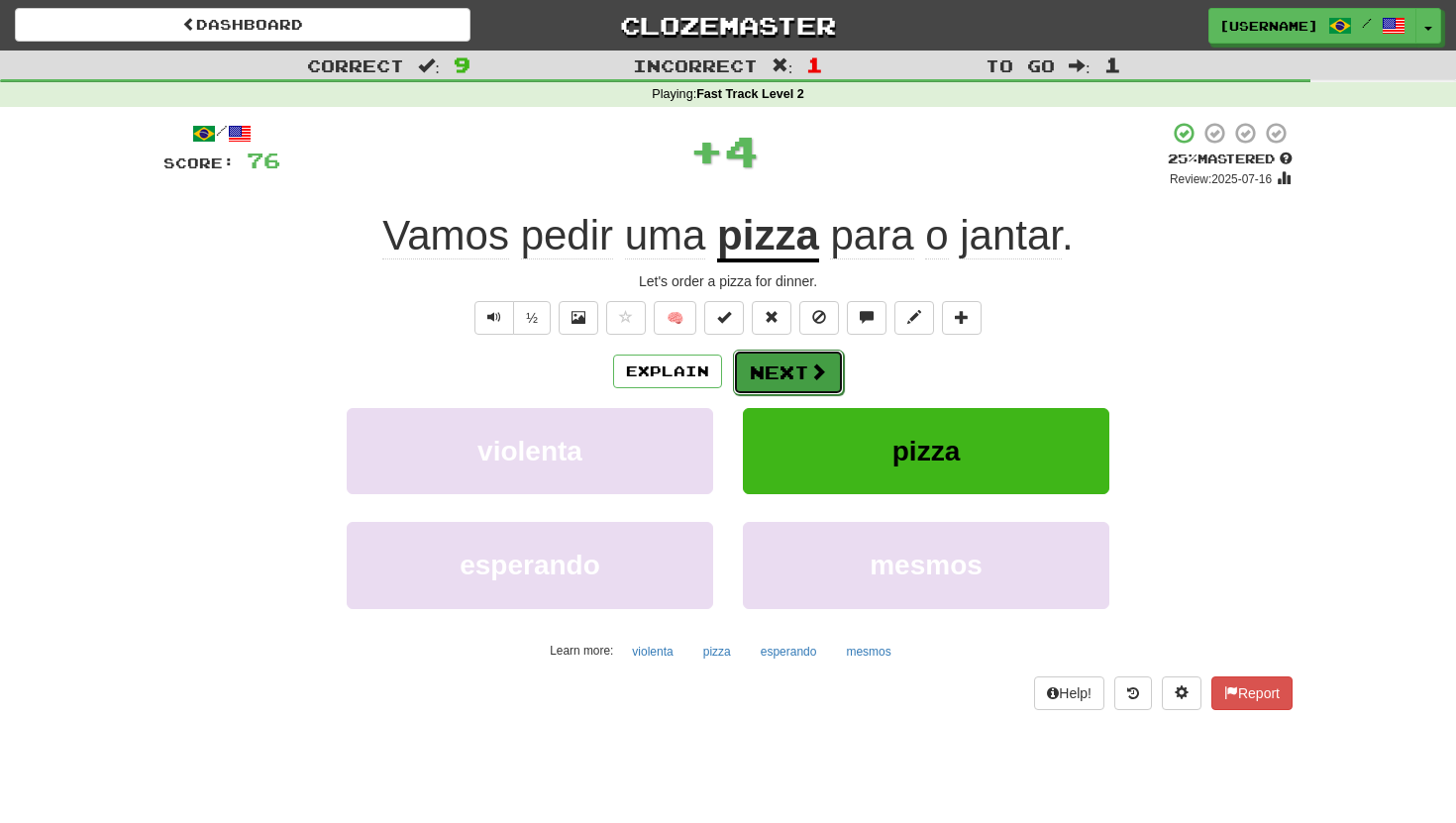 click on "Next" at bounding box center [788, 372] 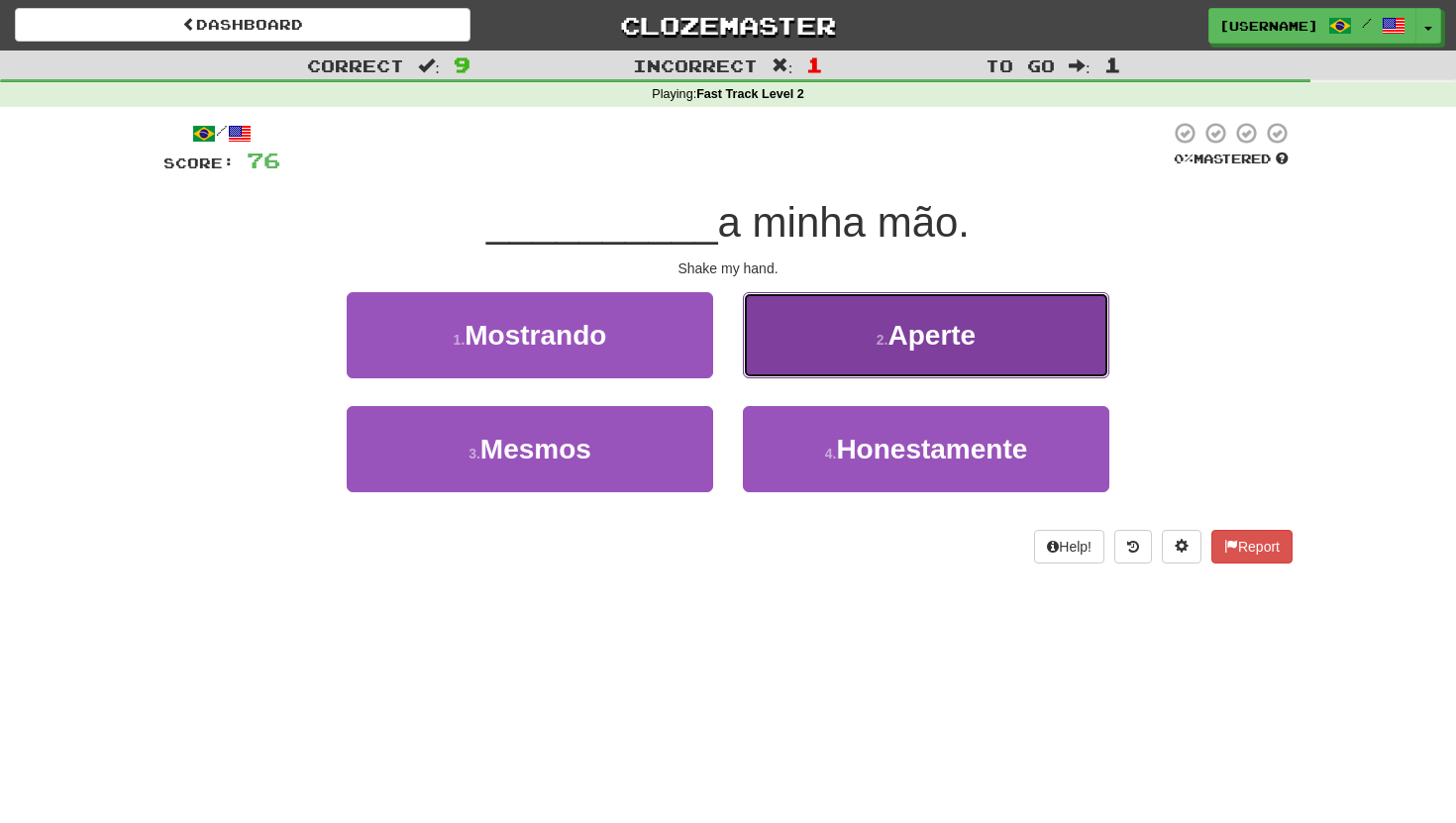click on "2 .  Aperte" at bounding box center [926, 335] 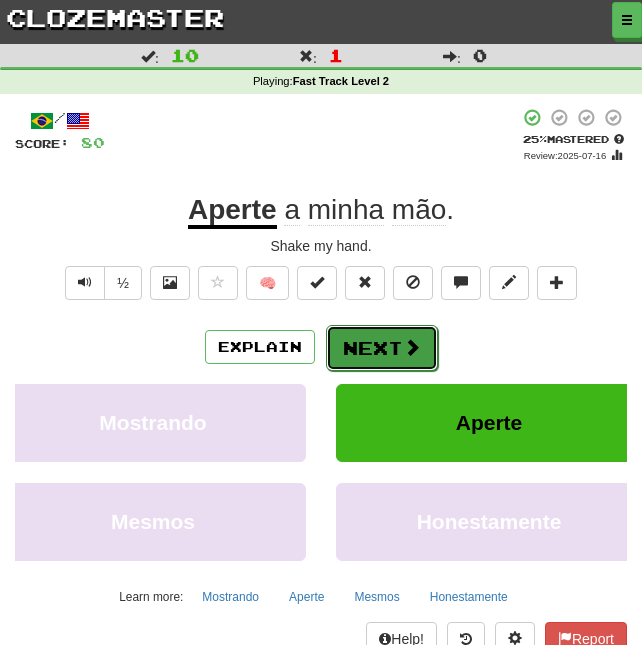 click on "Next" at bounding box center [382, 348] 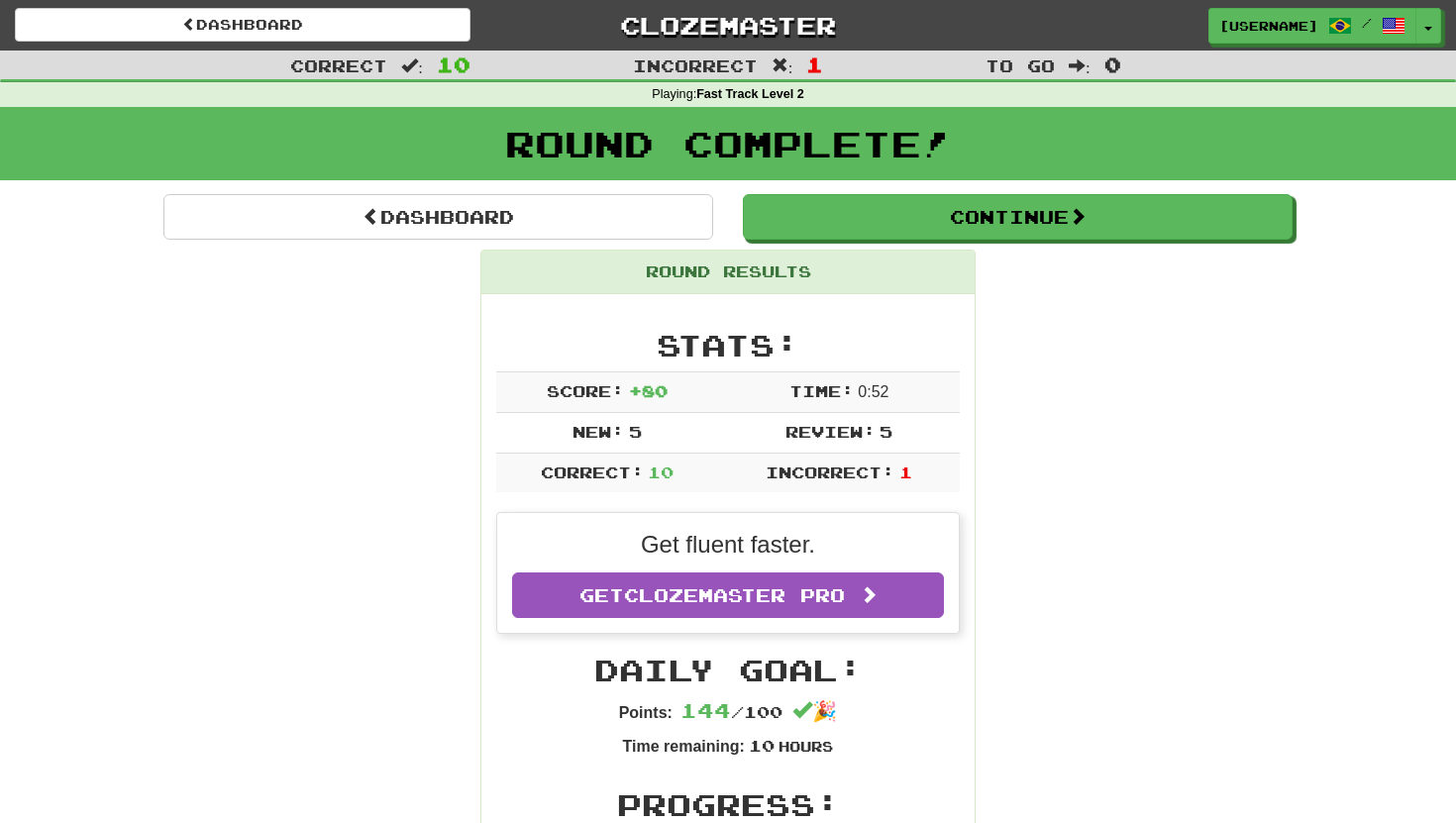 click on "Round Complete!" at bounding box center [728, 144] 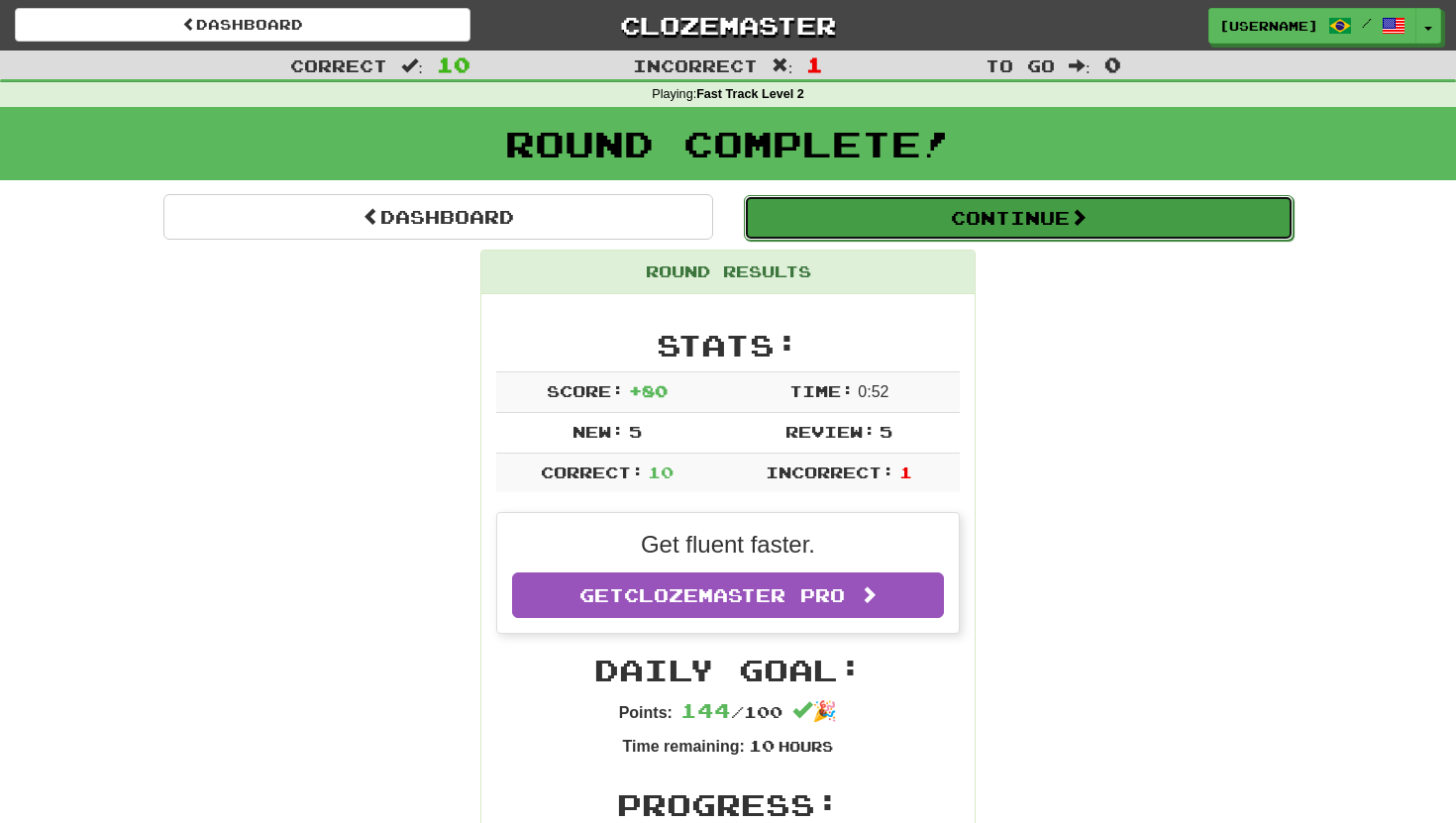 click on "Continue" at bounding box center [1018, 218] 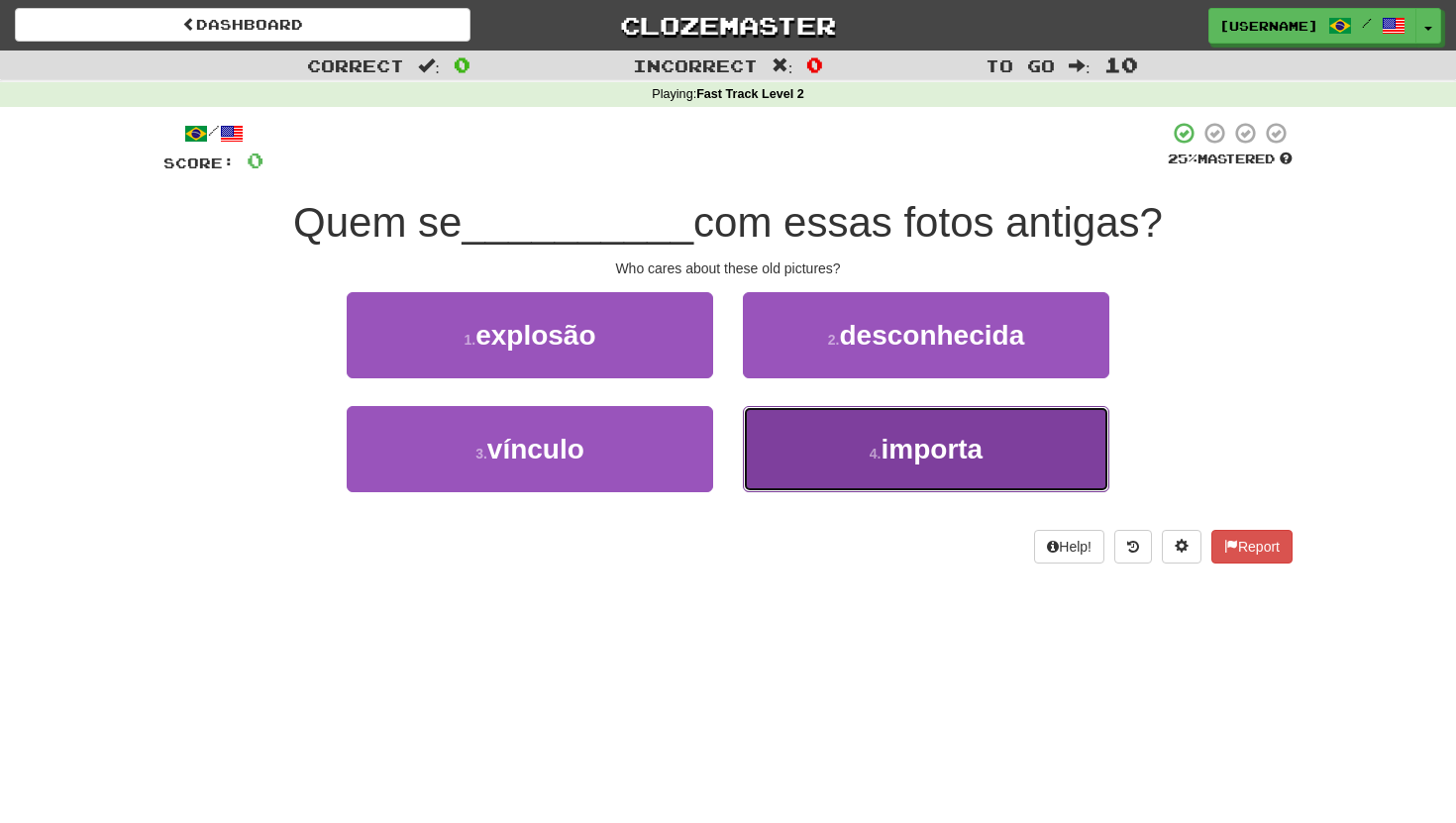 click on "4 .  importa" at bounding box center (926, 449) 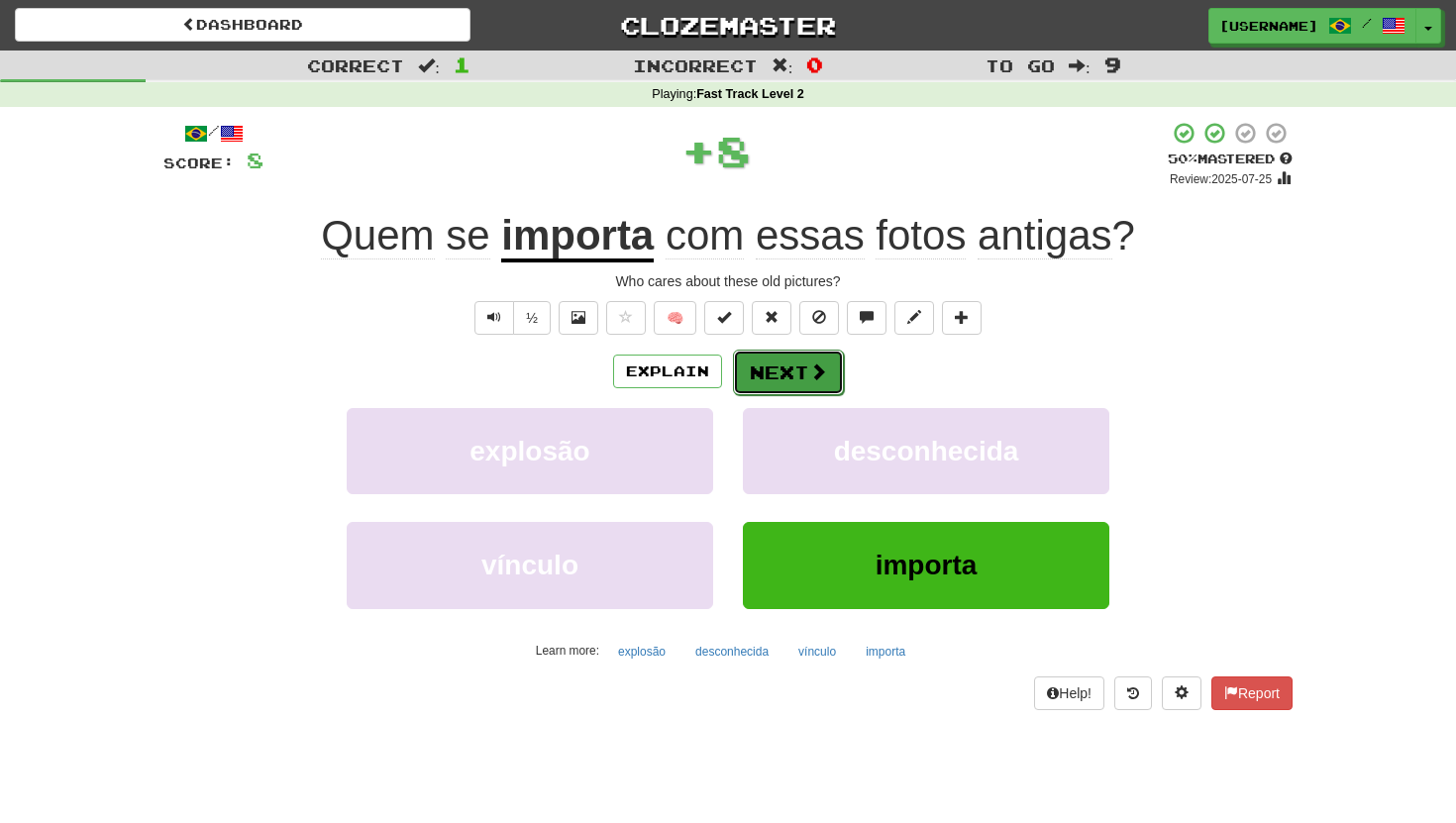 click on "Next" at bounding box center (788, 372) 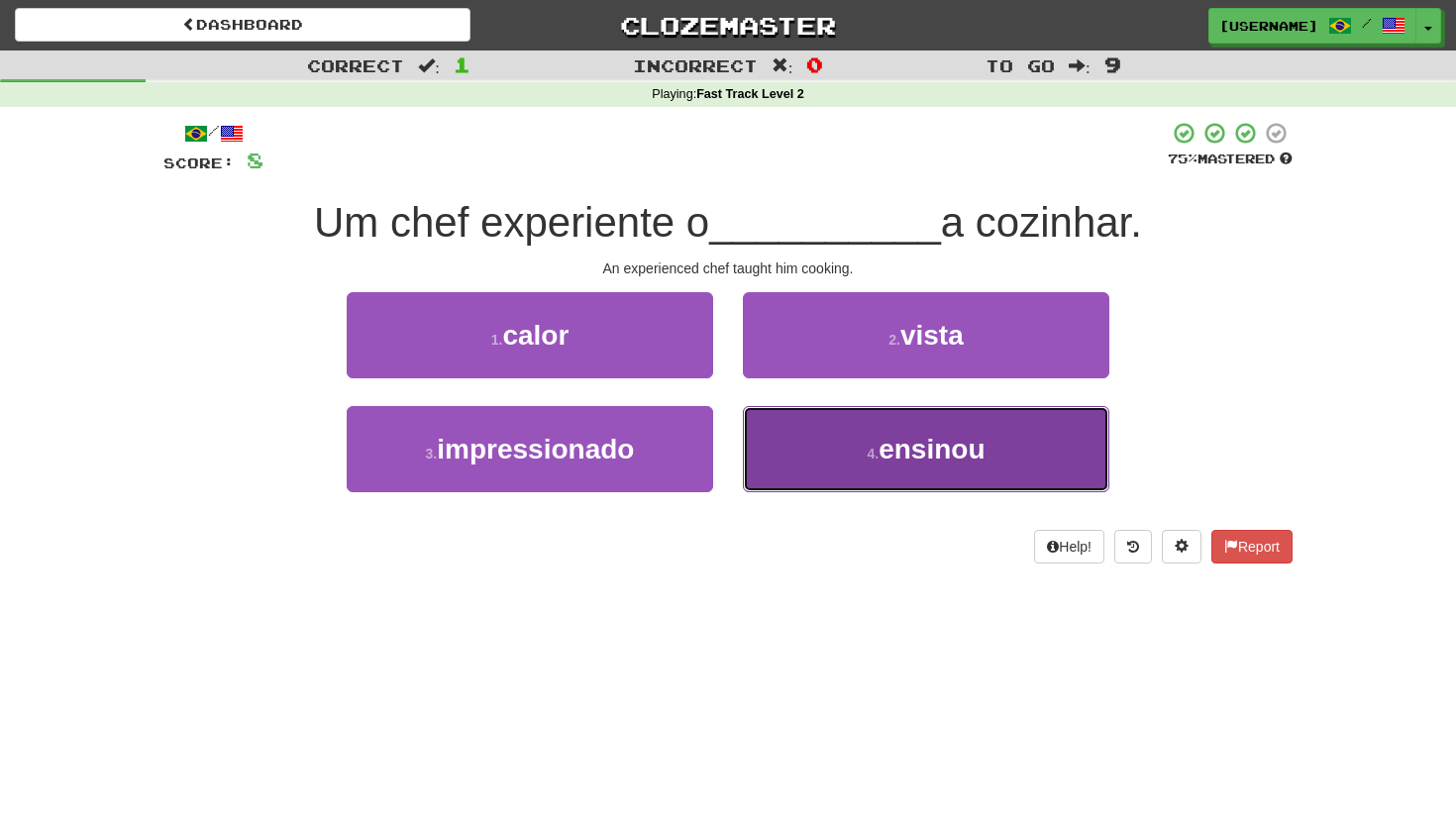 click on "4 .  ensinou" at bounding box center [926, 449] 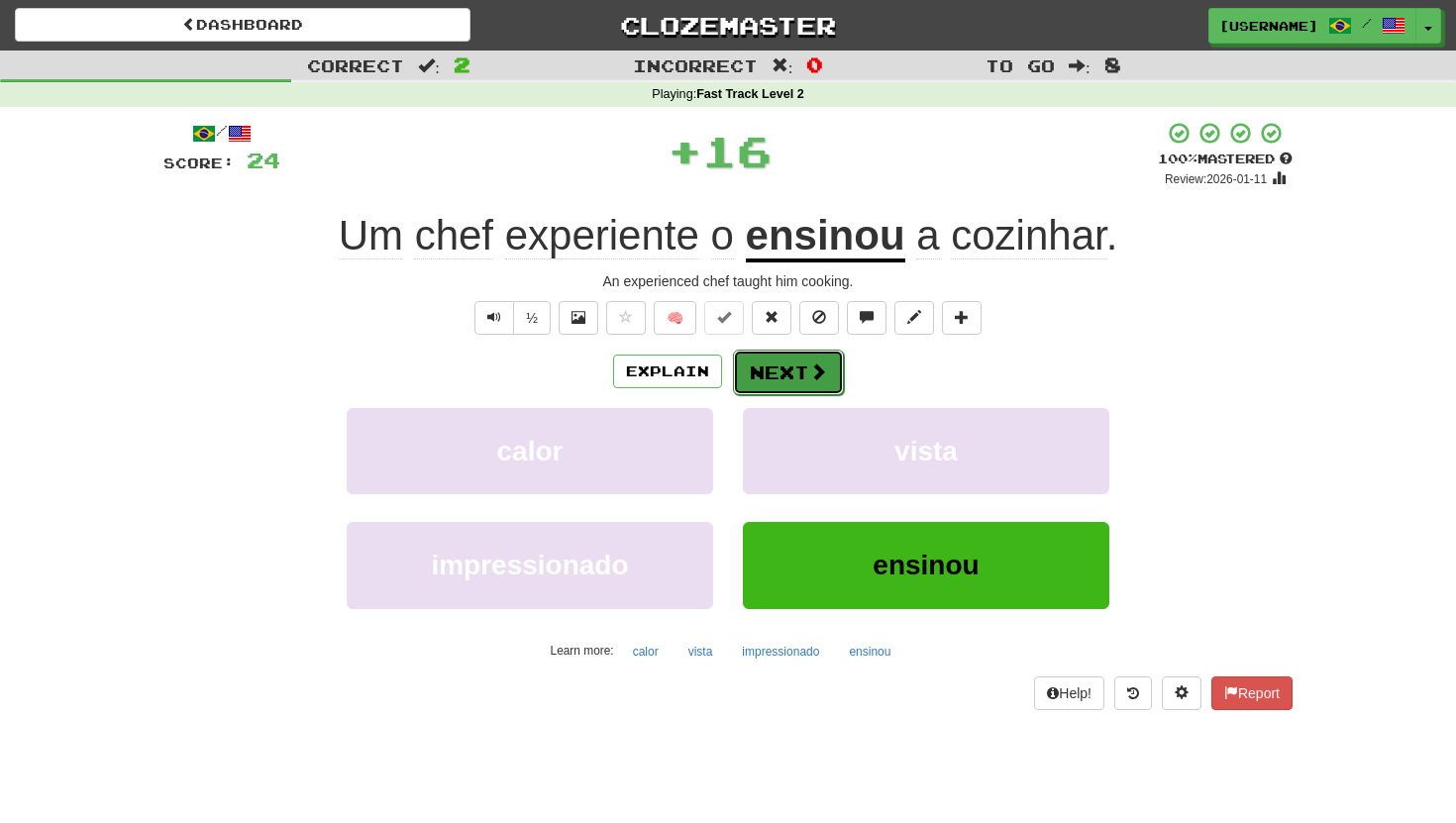 click at bounding box center [818, 371] 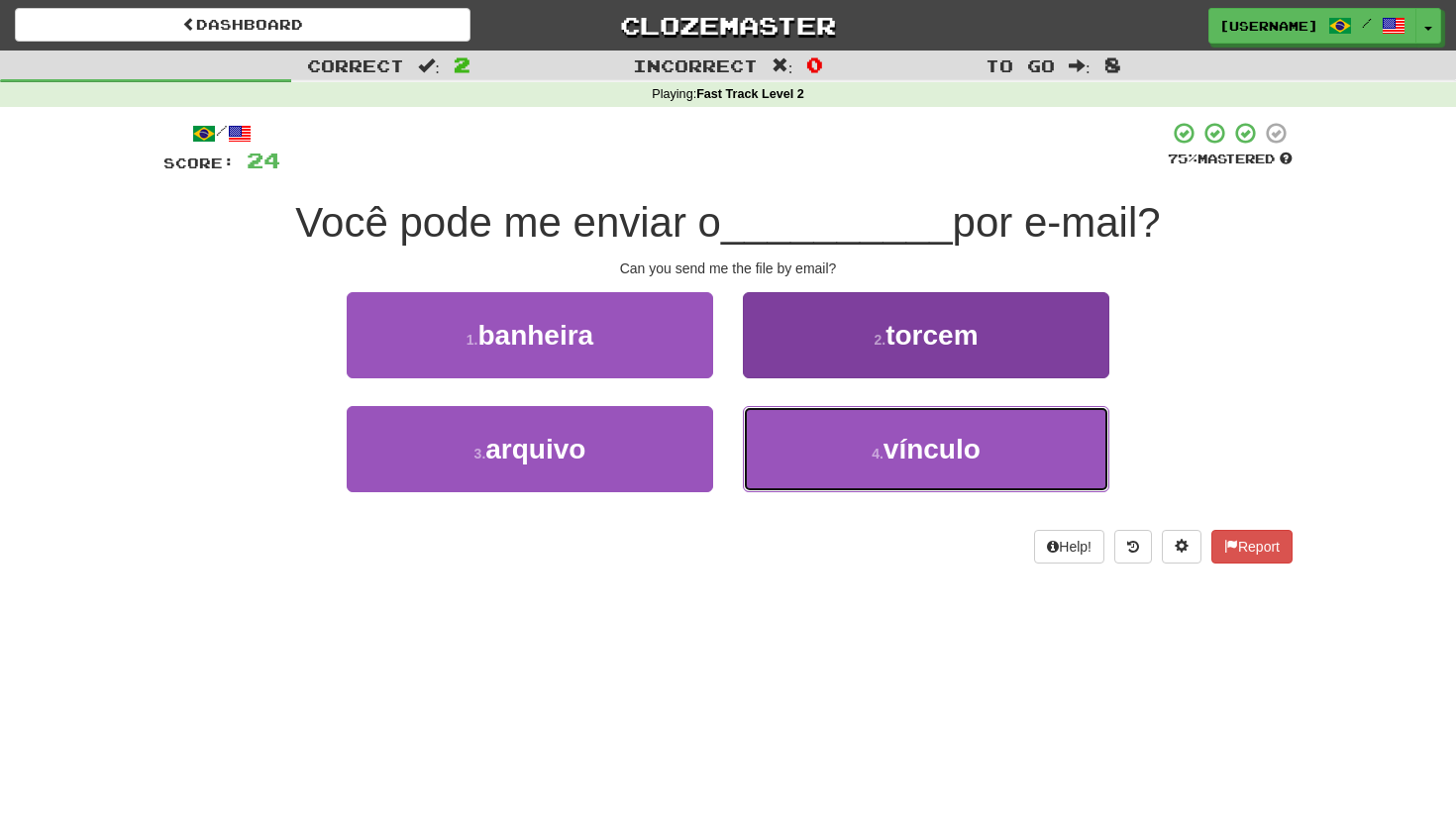 click on "4 .  vínculo" at bounding box center [926, 449] 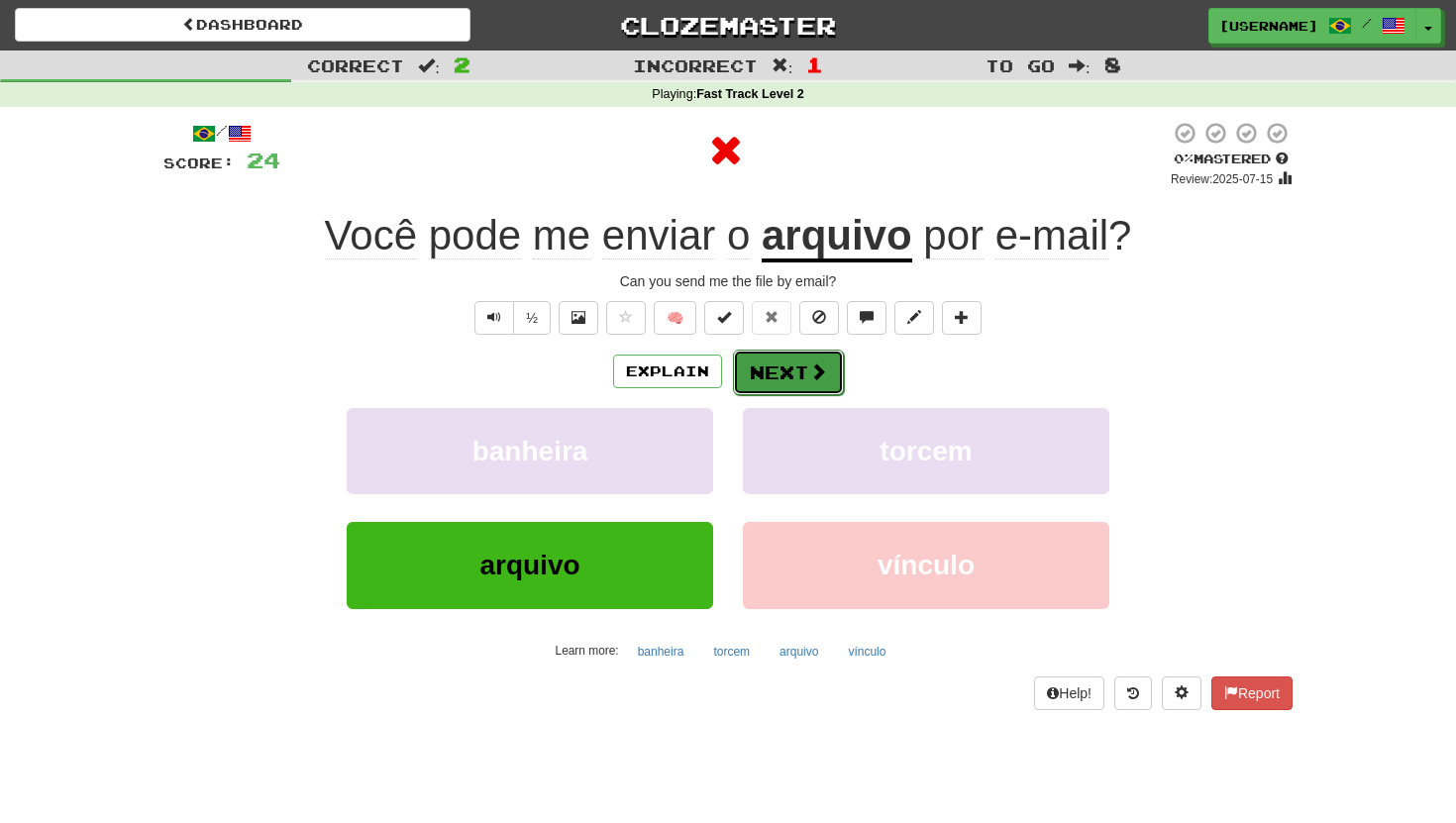 click at bounding box center (818, 371) 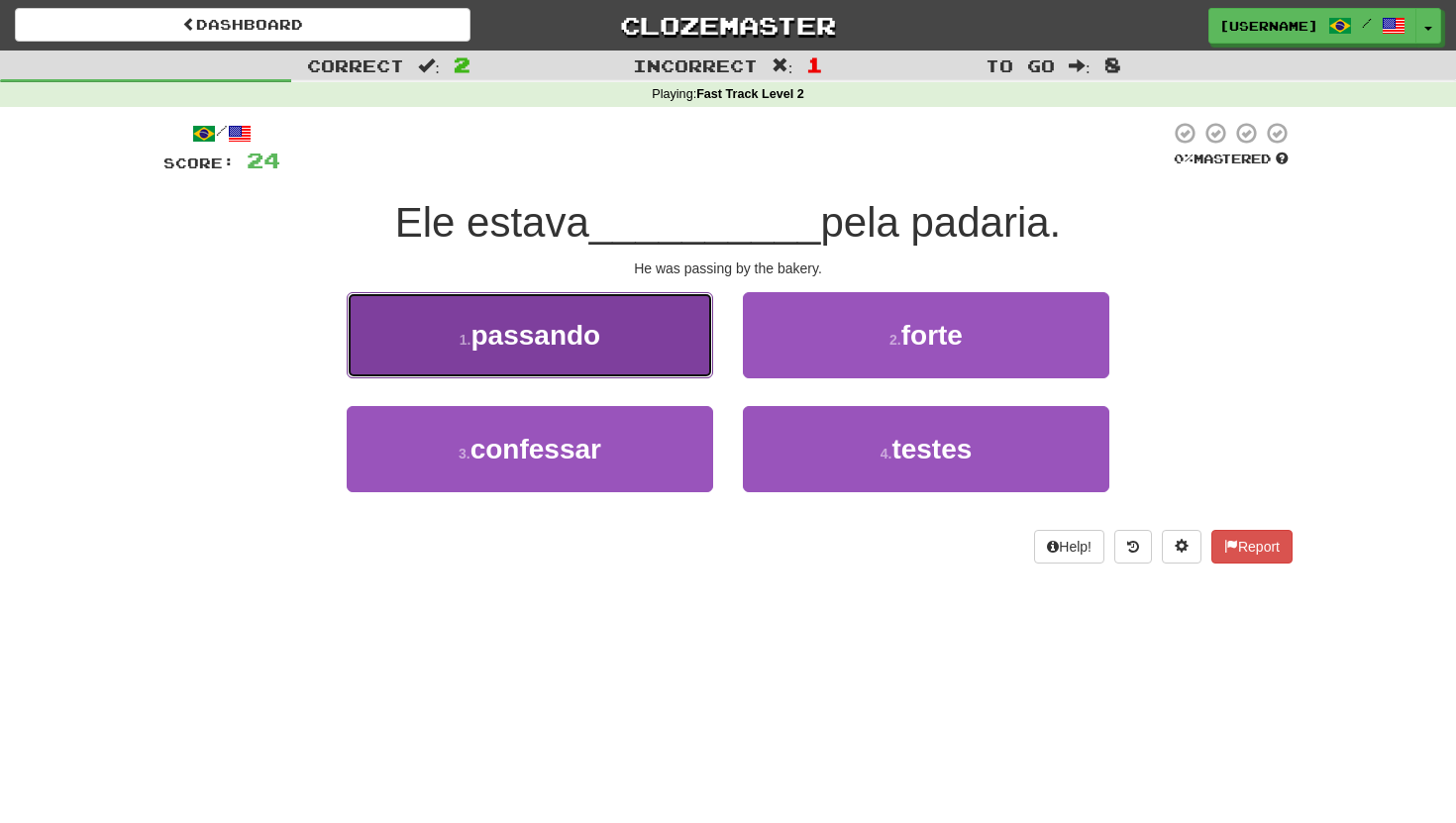click on "1 .  passando" at bounding box center (530, 335) 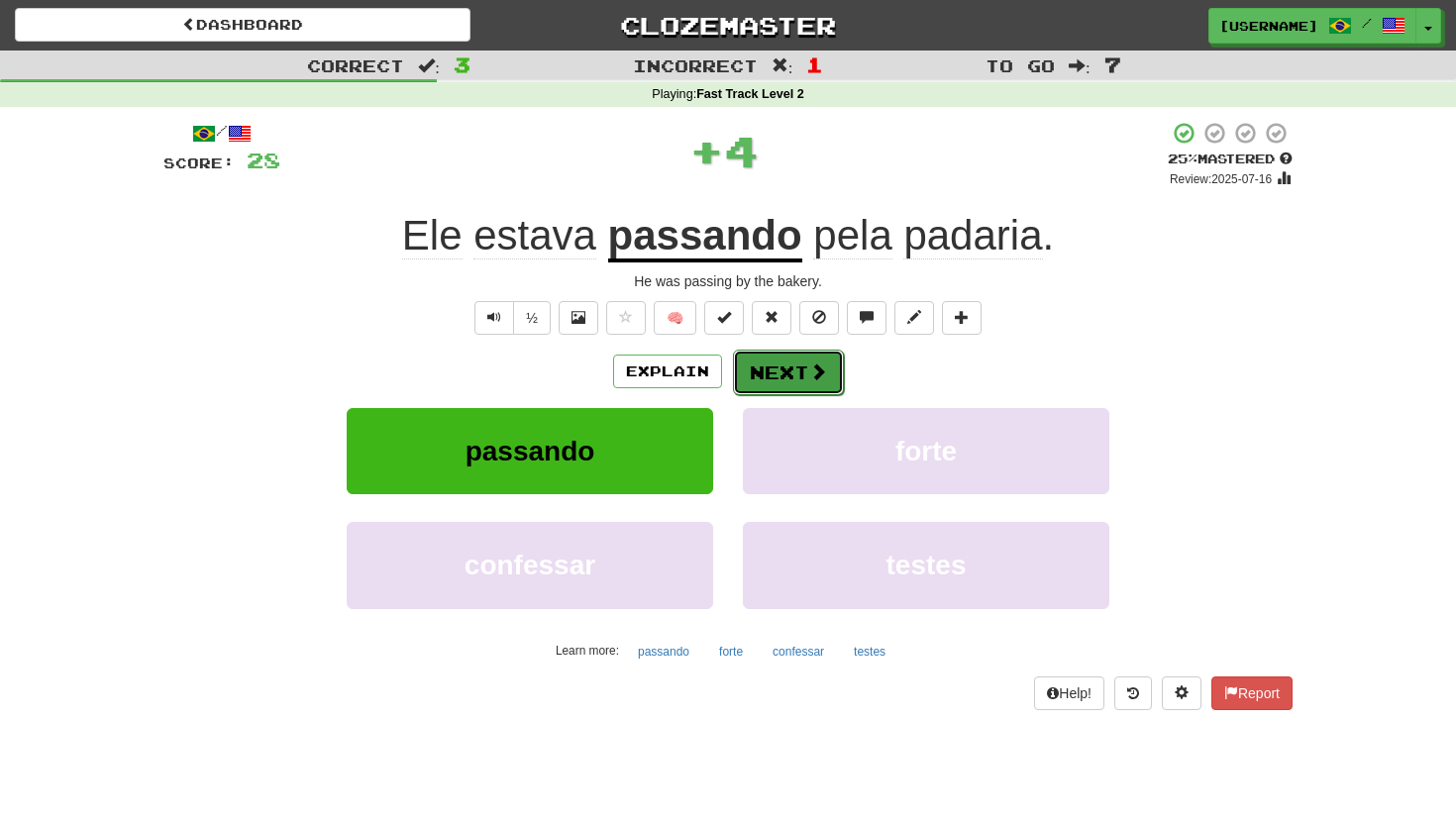 click on "Next" at bounding box center (788, 372) 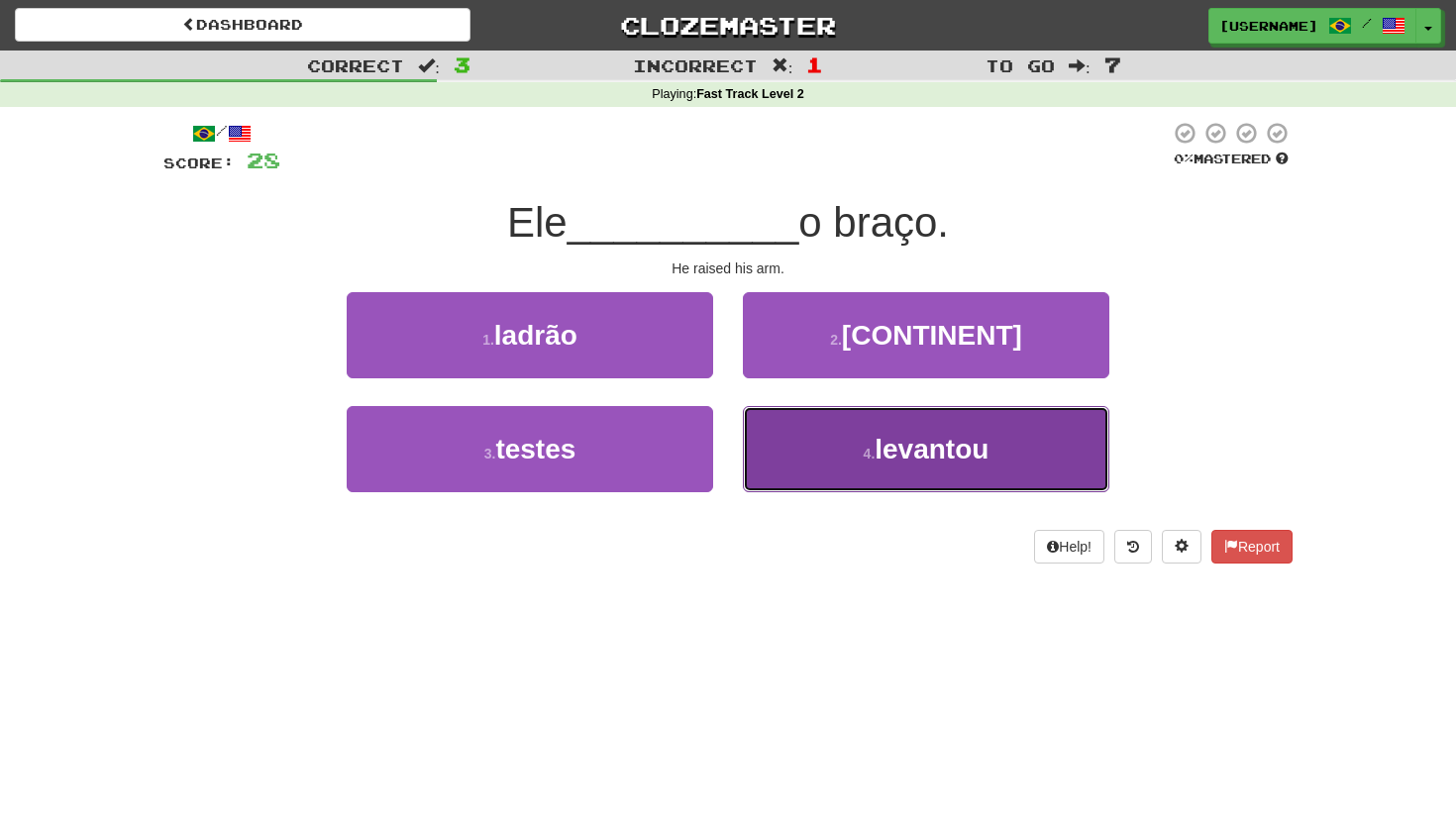 click on "4 .  levantou" at bounding box center (926, 449) 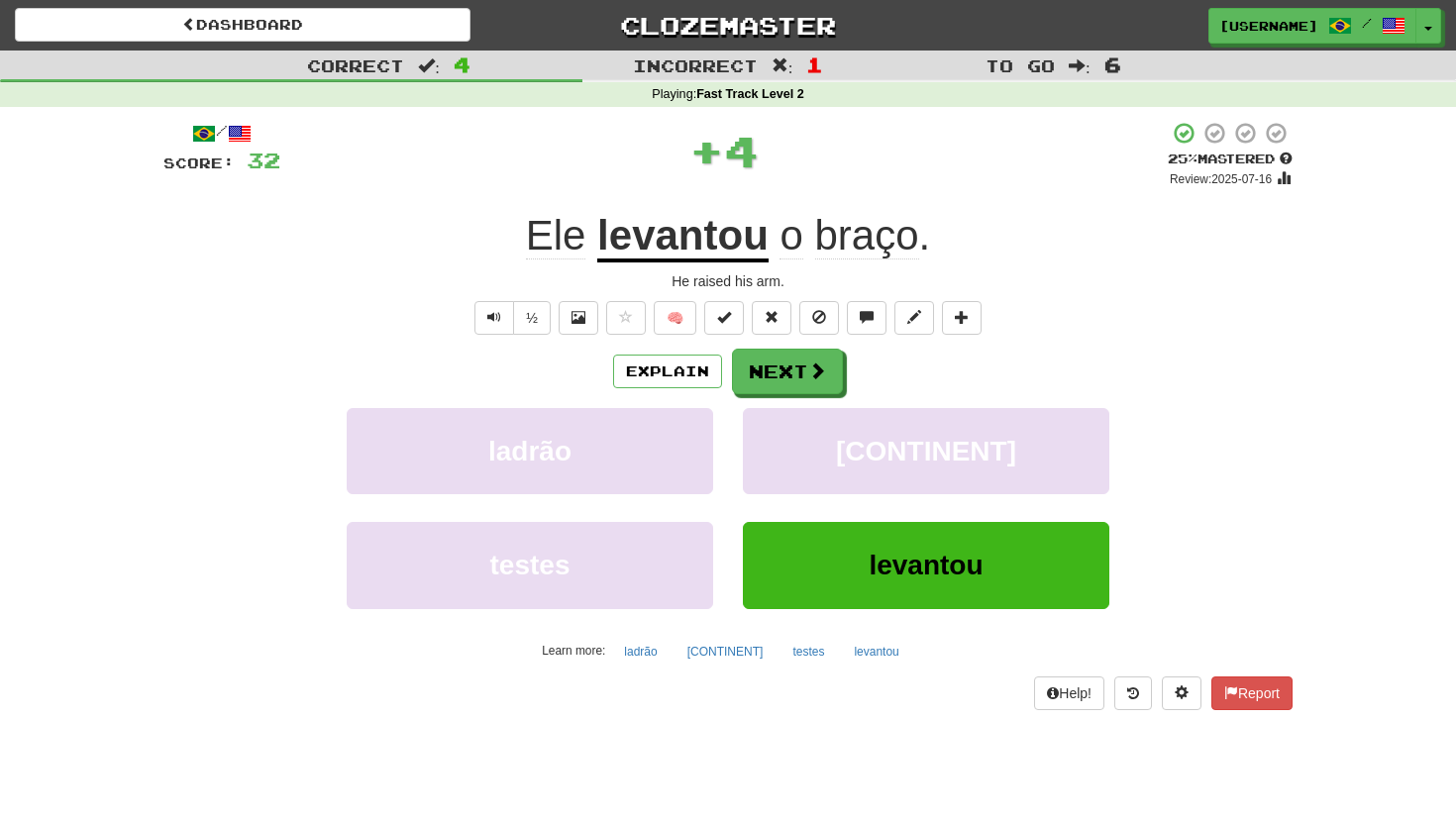 click on "Explain Next ladrão europa testes levantou Learn more: ladrão europa testes levantou" at bounding box center [728, 507] 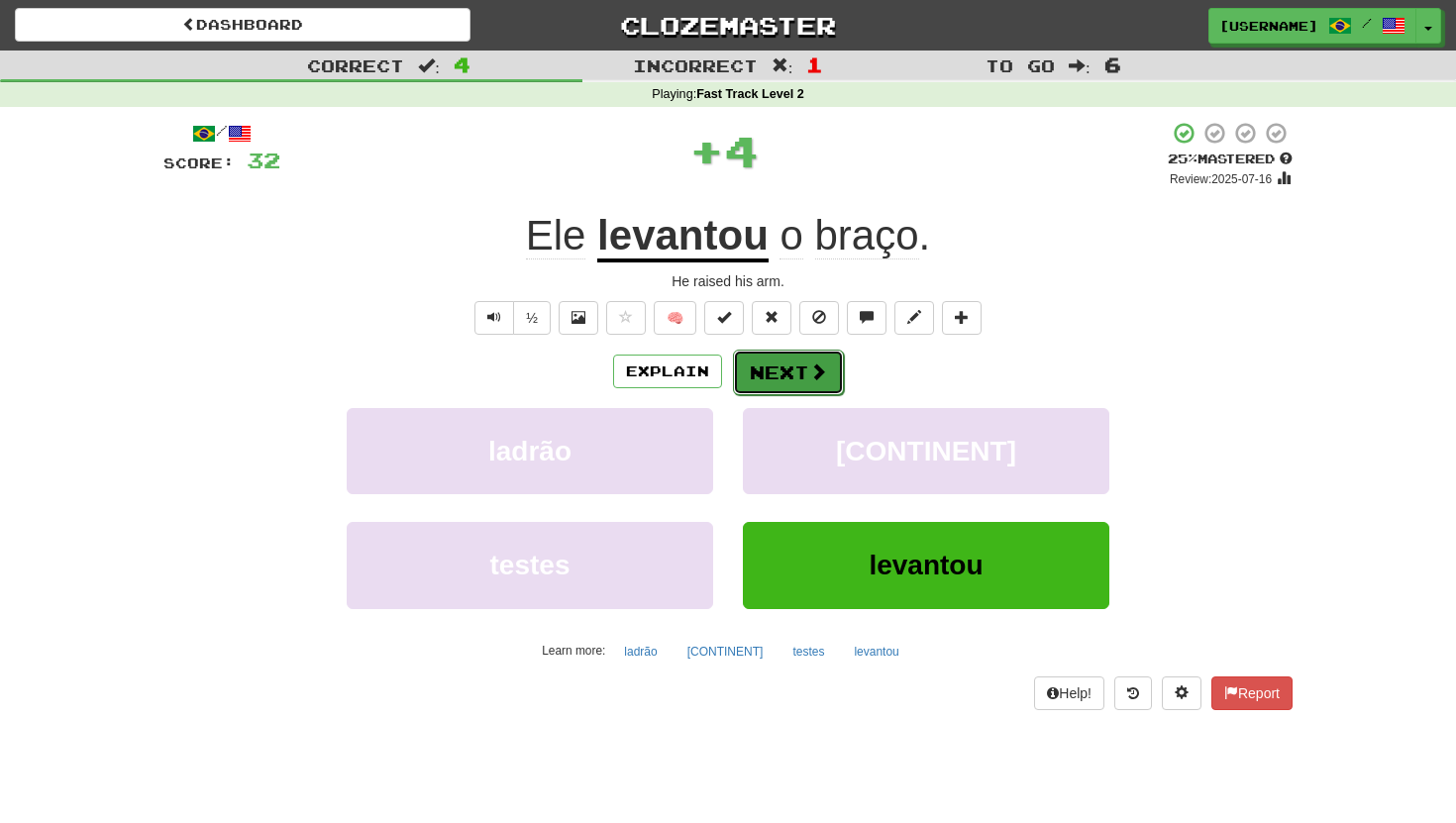 click on "Next" at bounding box center (788, 372) 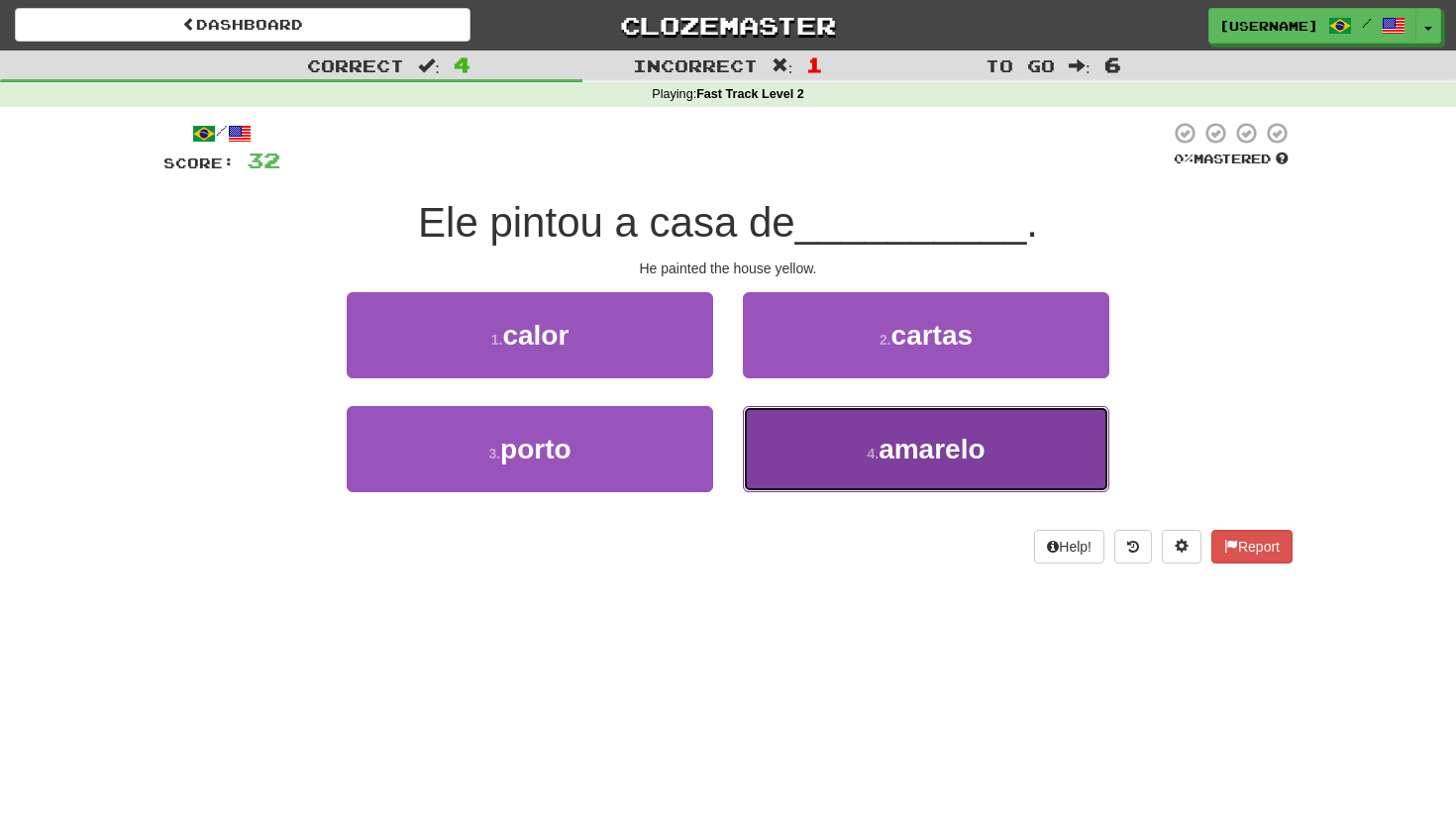 click on "4 .  amarelo" at bounding box center (926, 449) 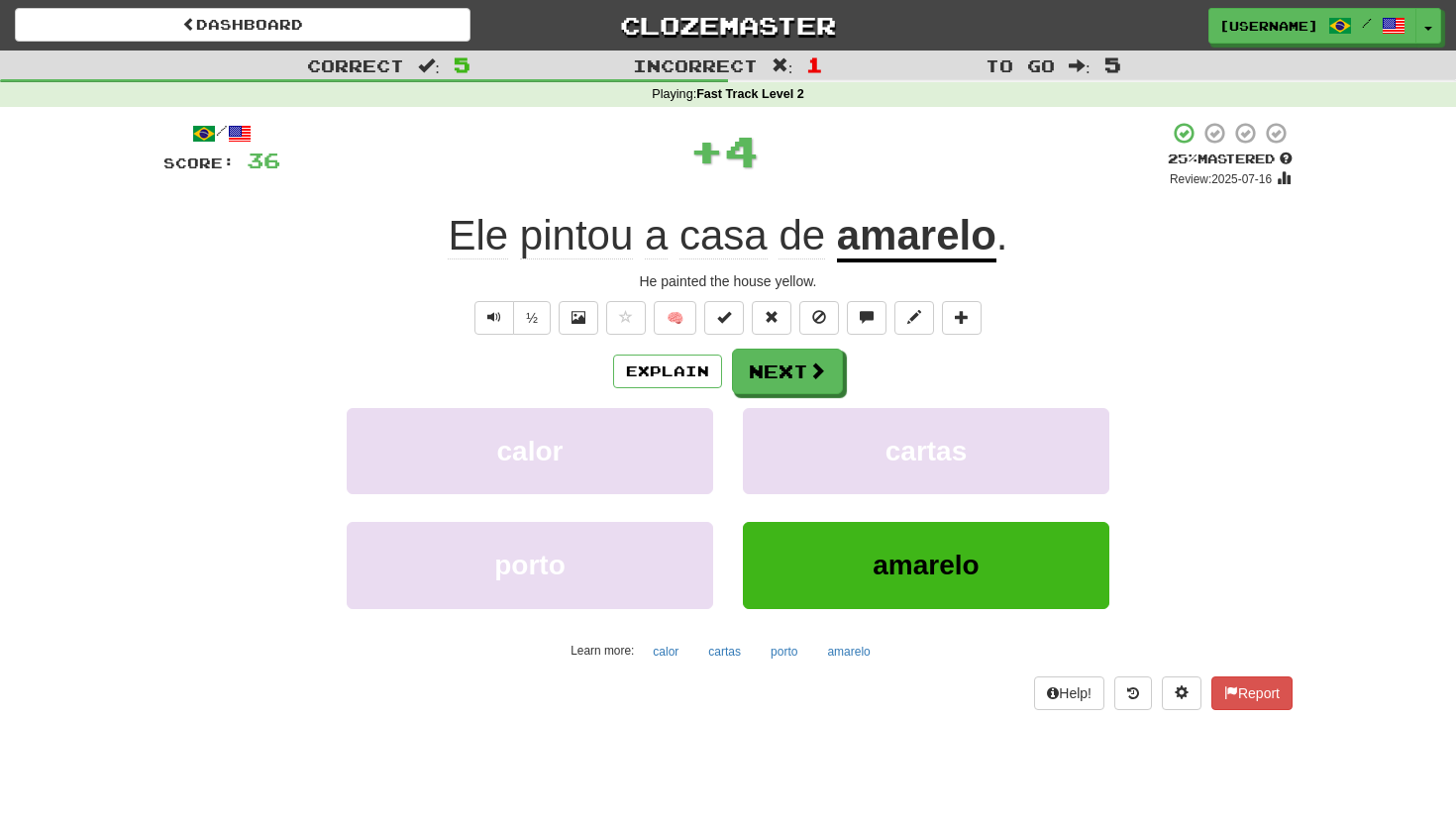 click on "Explain Next calor cartas porto amarelo Learn more: calor cartas porto amarelo" at bounding box center [728, 507] 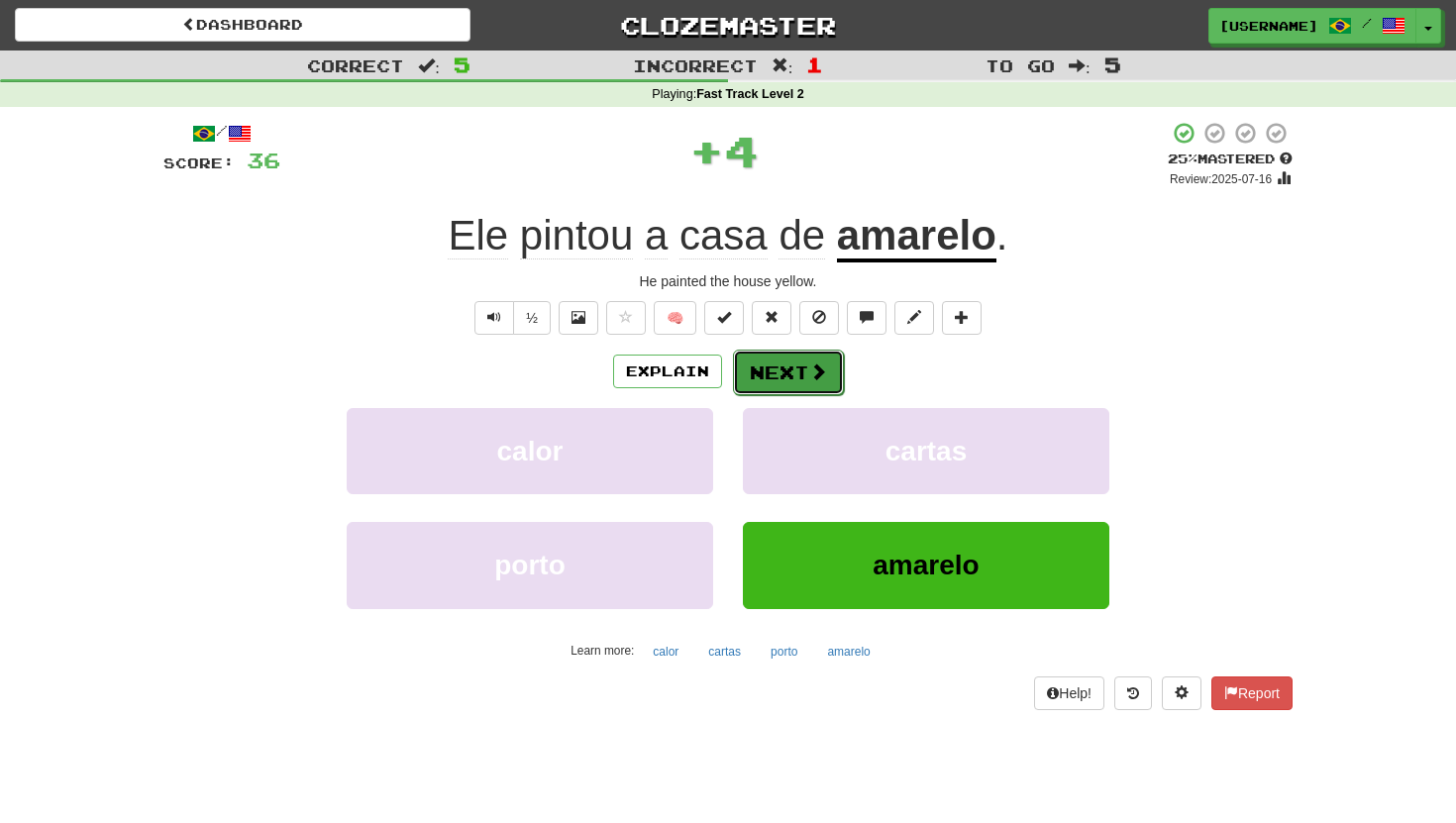 click on "Next" at bounding box center (788, 372) 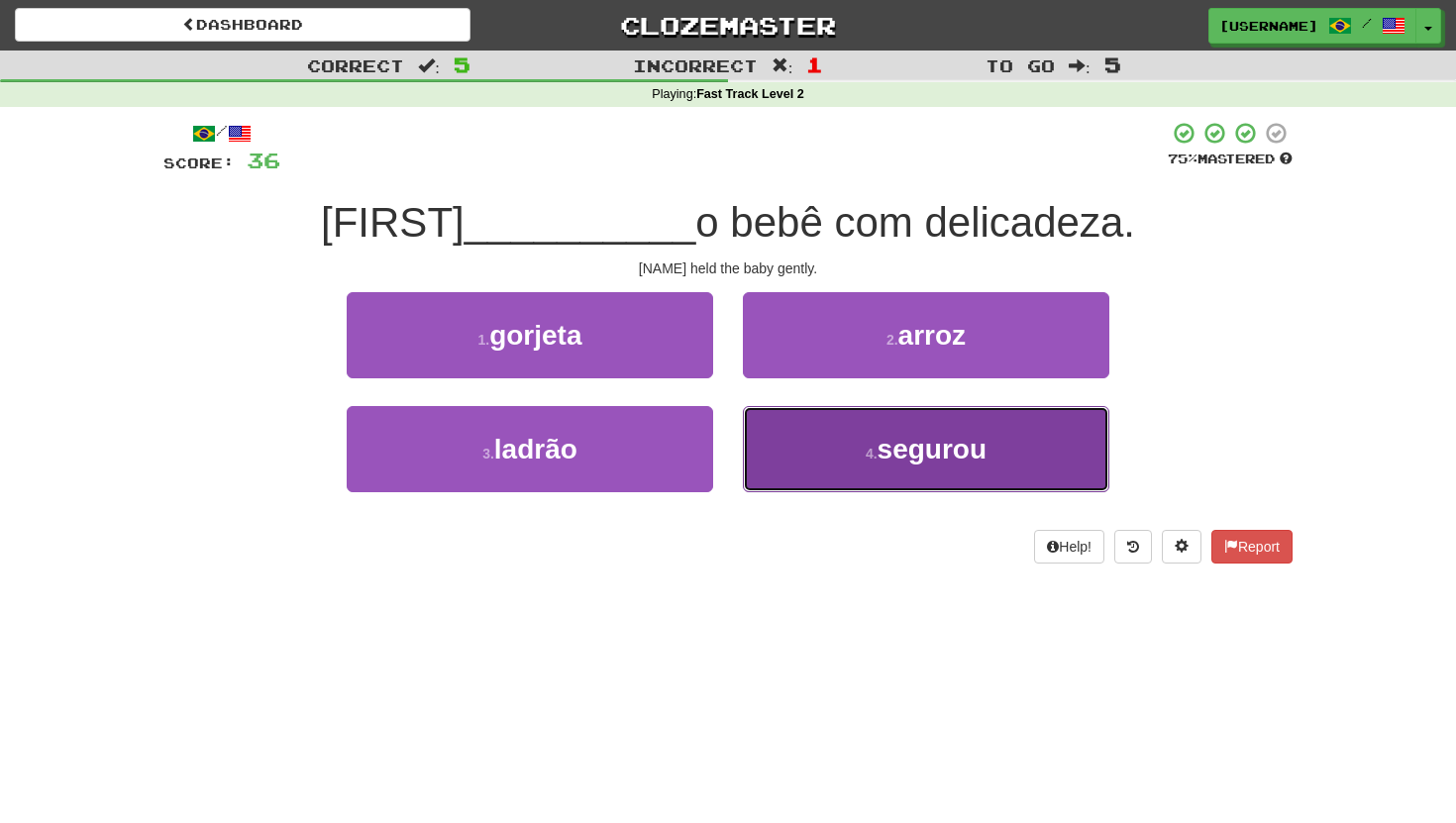 click on "4 .  segurou" at bounding box center (926, 449) 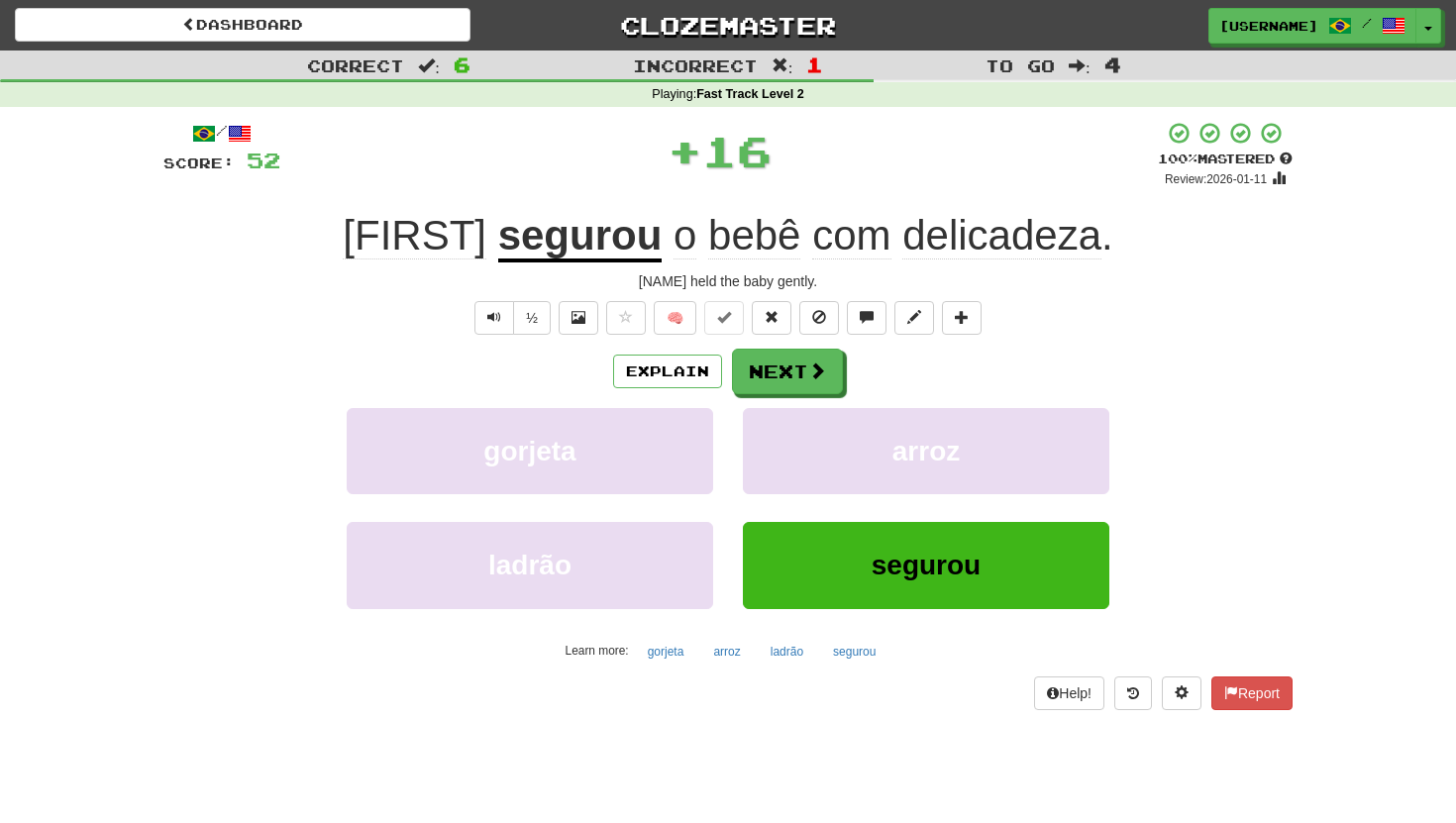 click on "/  Score:   52 + 16 100 %  Mastered Review:  2026-01-11 John   segurou   o   bebê   com   delicadeza . John held the baby gently. ½ 🧠 Explain Next gorjeta arroz ladrão segurou Learn more: gorjeta arroz ladrão segurou  Help!  Report" at bounding box center [728, 415] 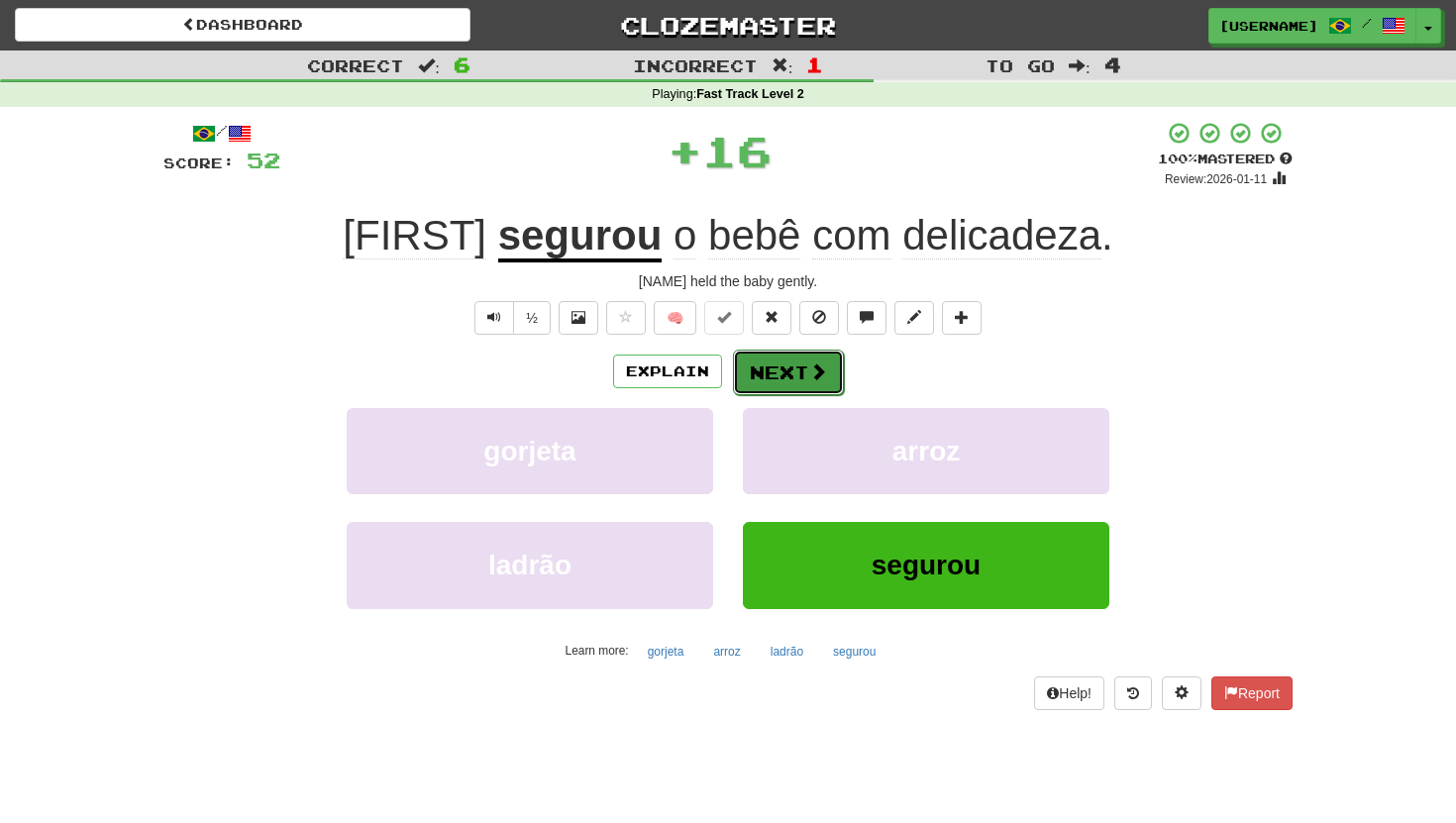 click on "Next" at bounding box center (788, 372) 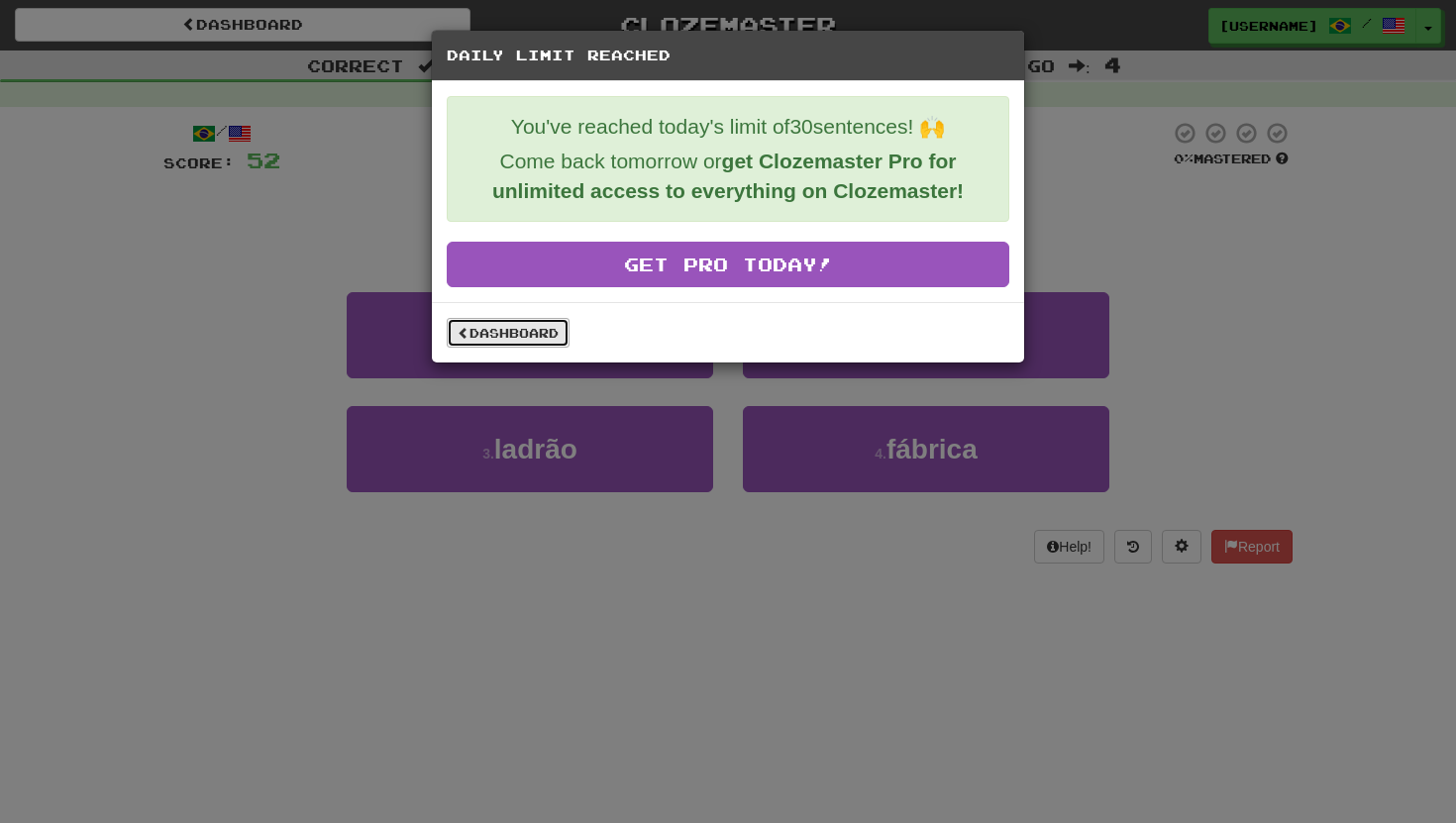 click on "Dashboard" at bounding box center [508, 333] 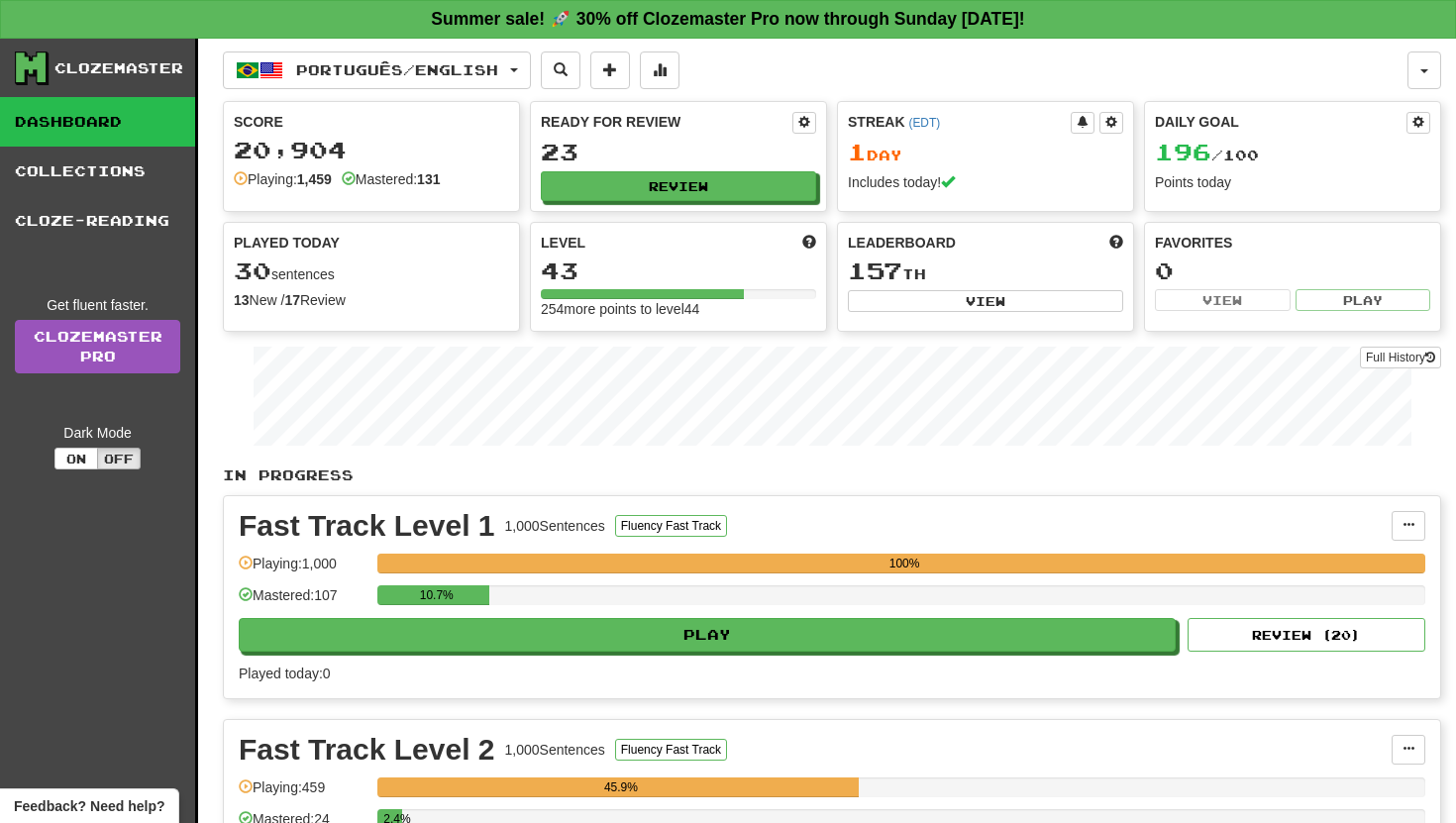 scroll, scrollTop: 0, scrollLeft: 0, axis: both 